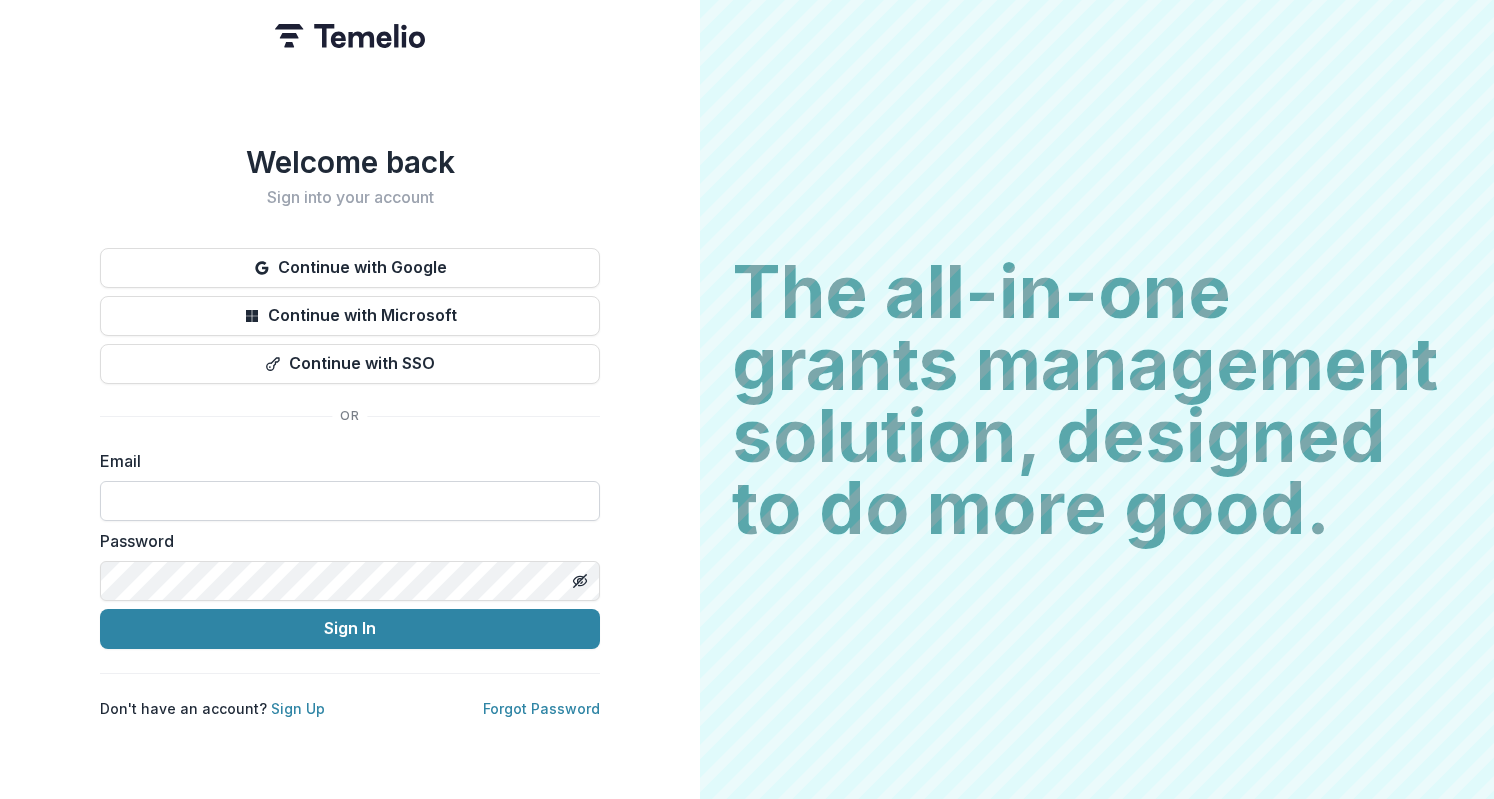 scroll, scrollTop: 0, scrollLeft: 0, axis: both 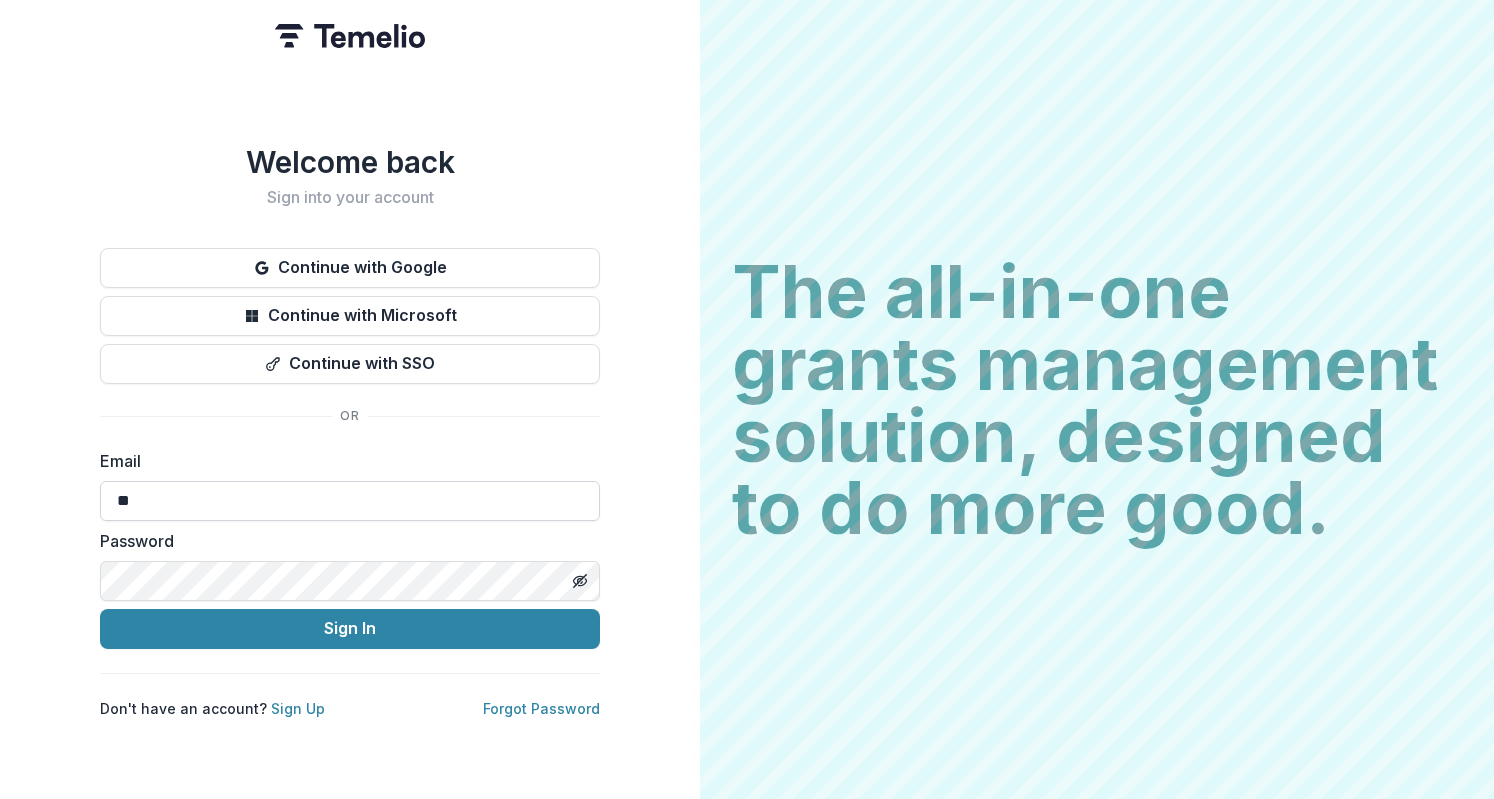 type on "*" 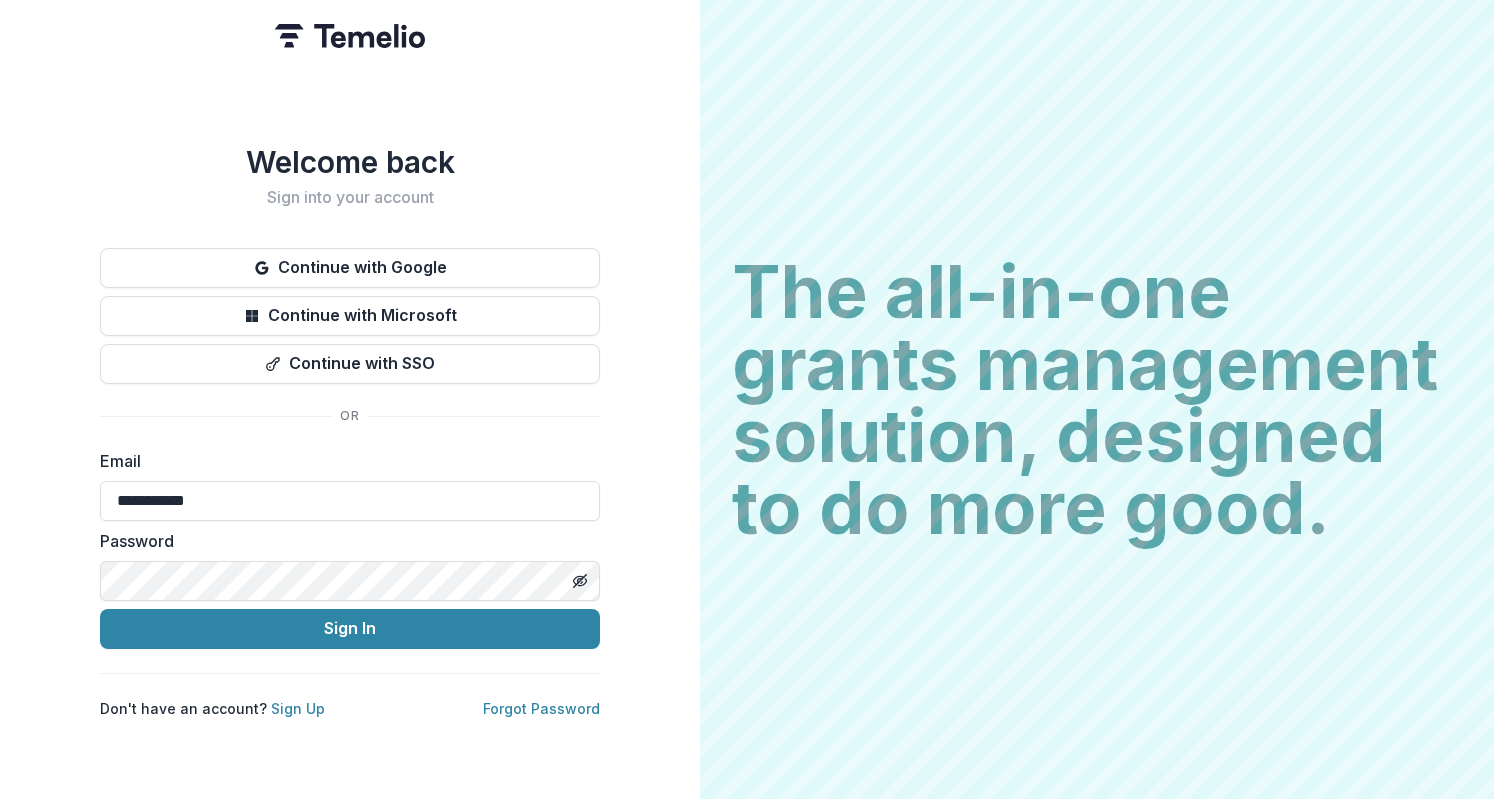 type on "**********" 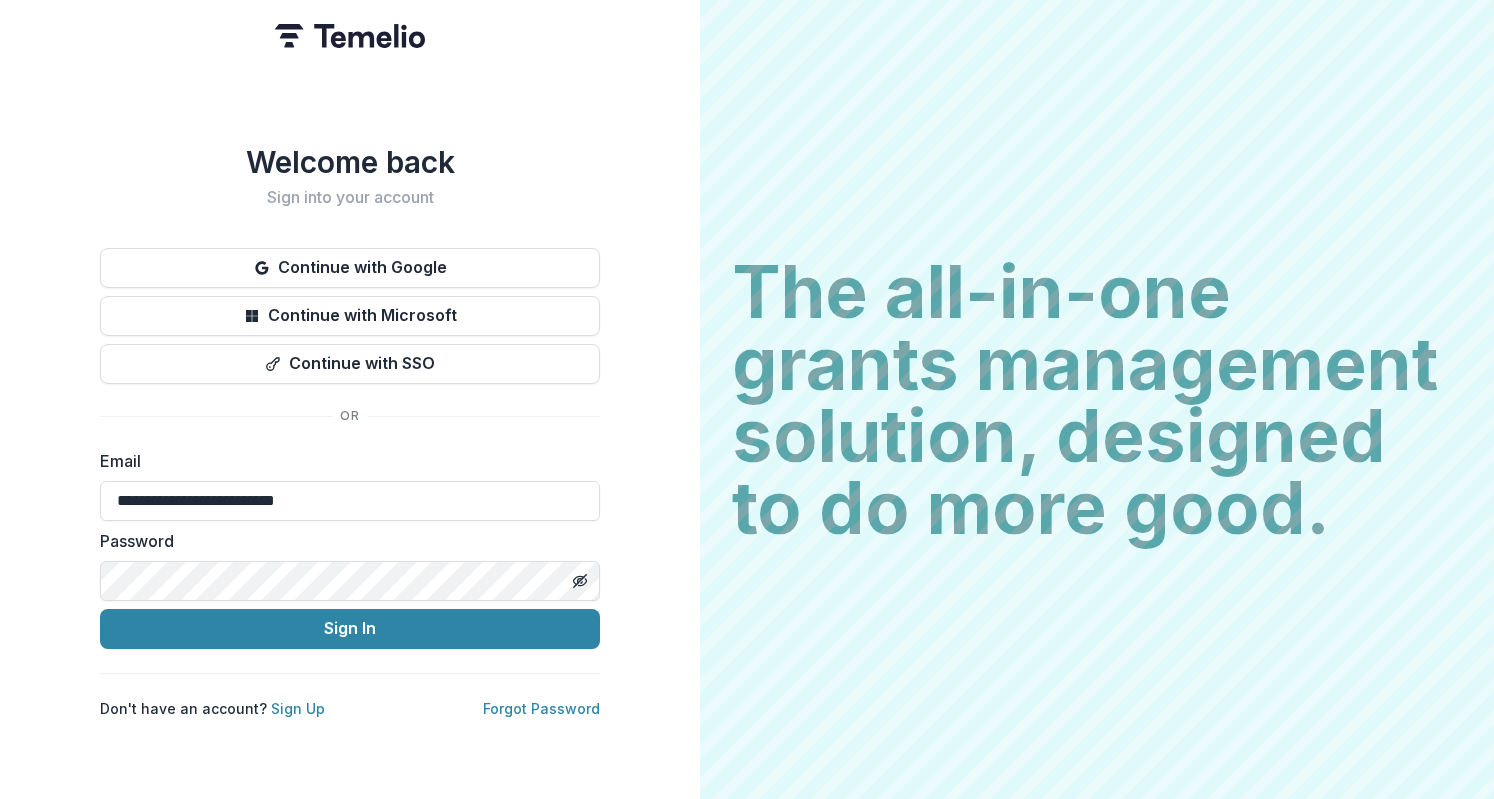 click on "**********" at bounding box center [350, 549] 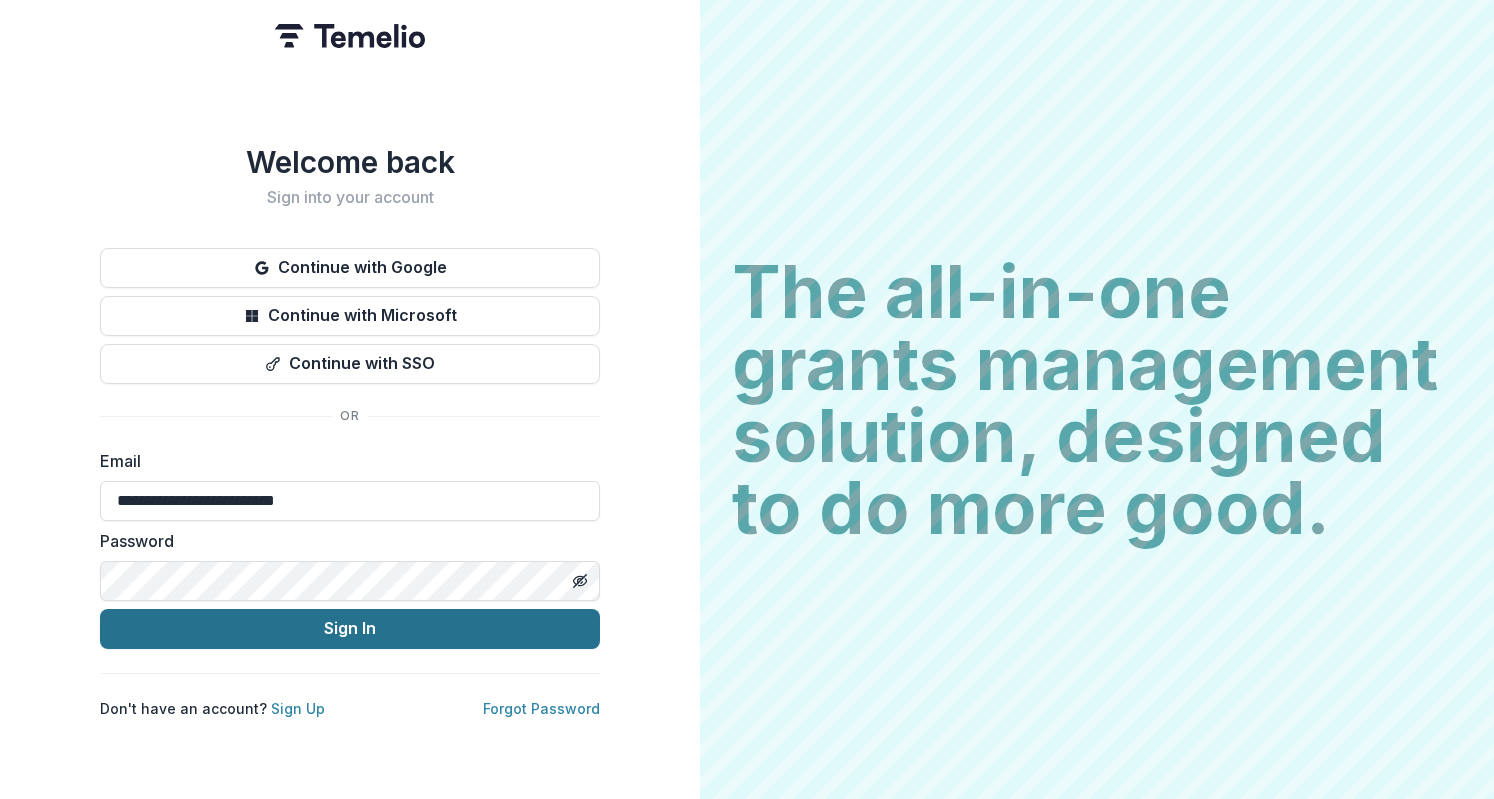 click on "Sign In" at bounding box center [350, 629] 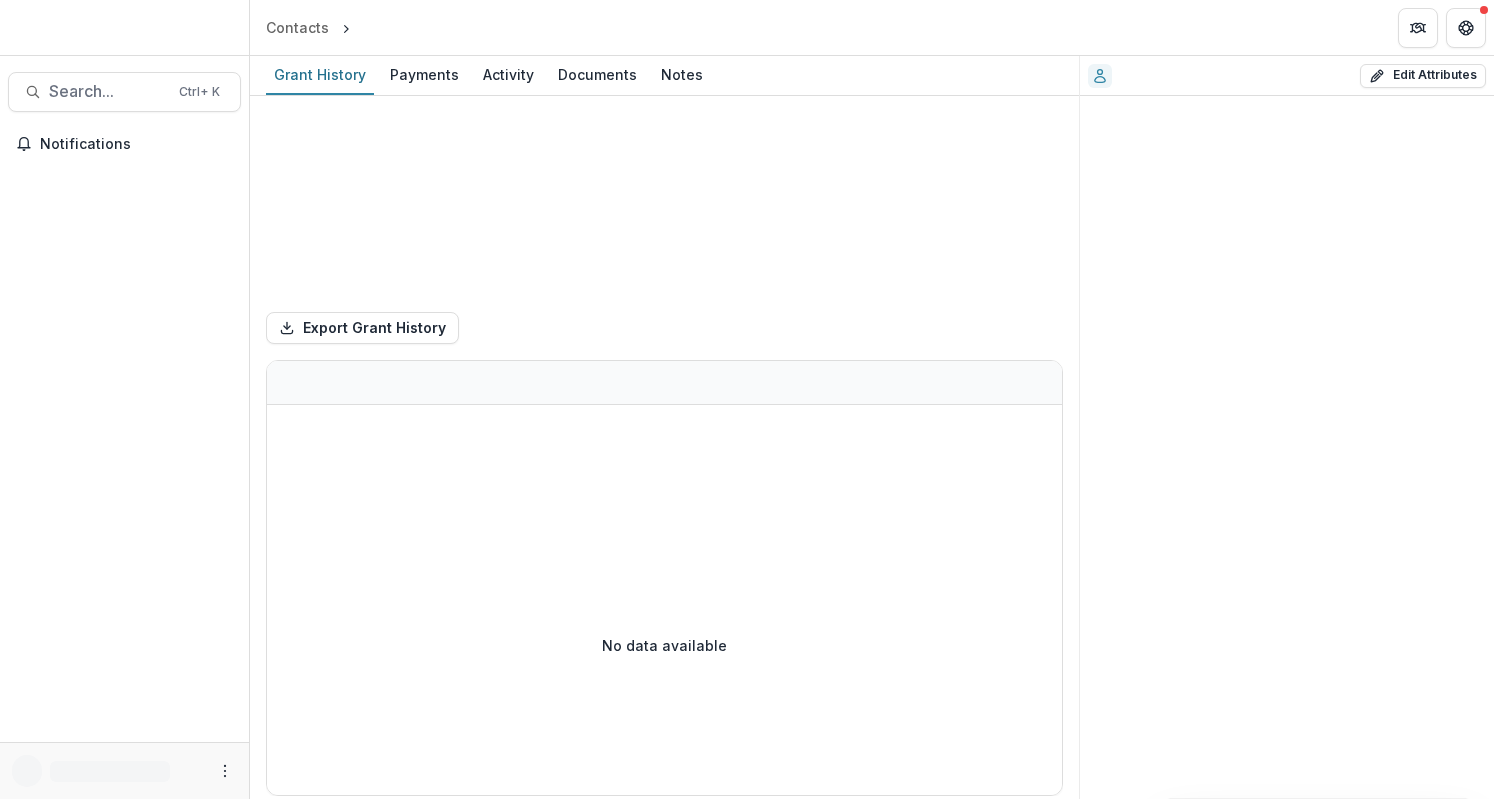 scroll, scrollTop: 0, scrollLeft: 0, axis: both 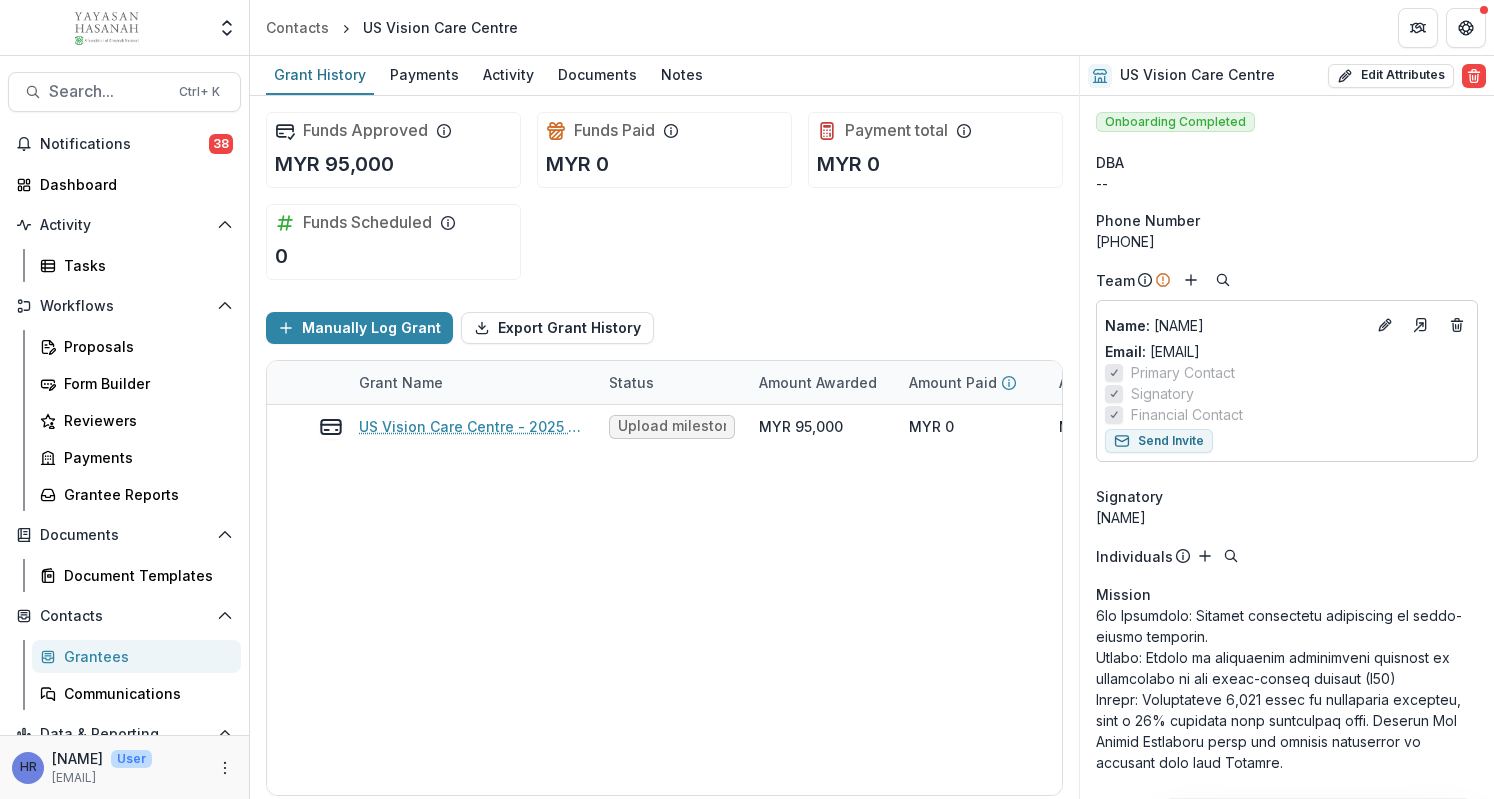 click on "Notifications 38 Dashboard Activity Tasks Workflows Proposals Form Builder Reviewers Payments Grantee Reports Documents Document Templates Contacts Grantees Communications Data & Reporting Dashboard Advanced Analytics Data Report" at bounding box center (124, 496) 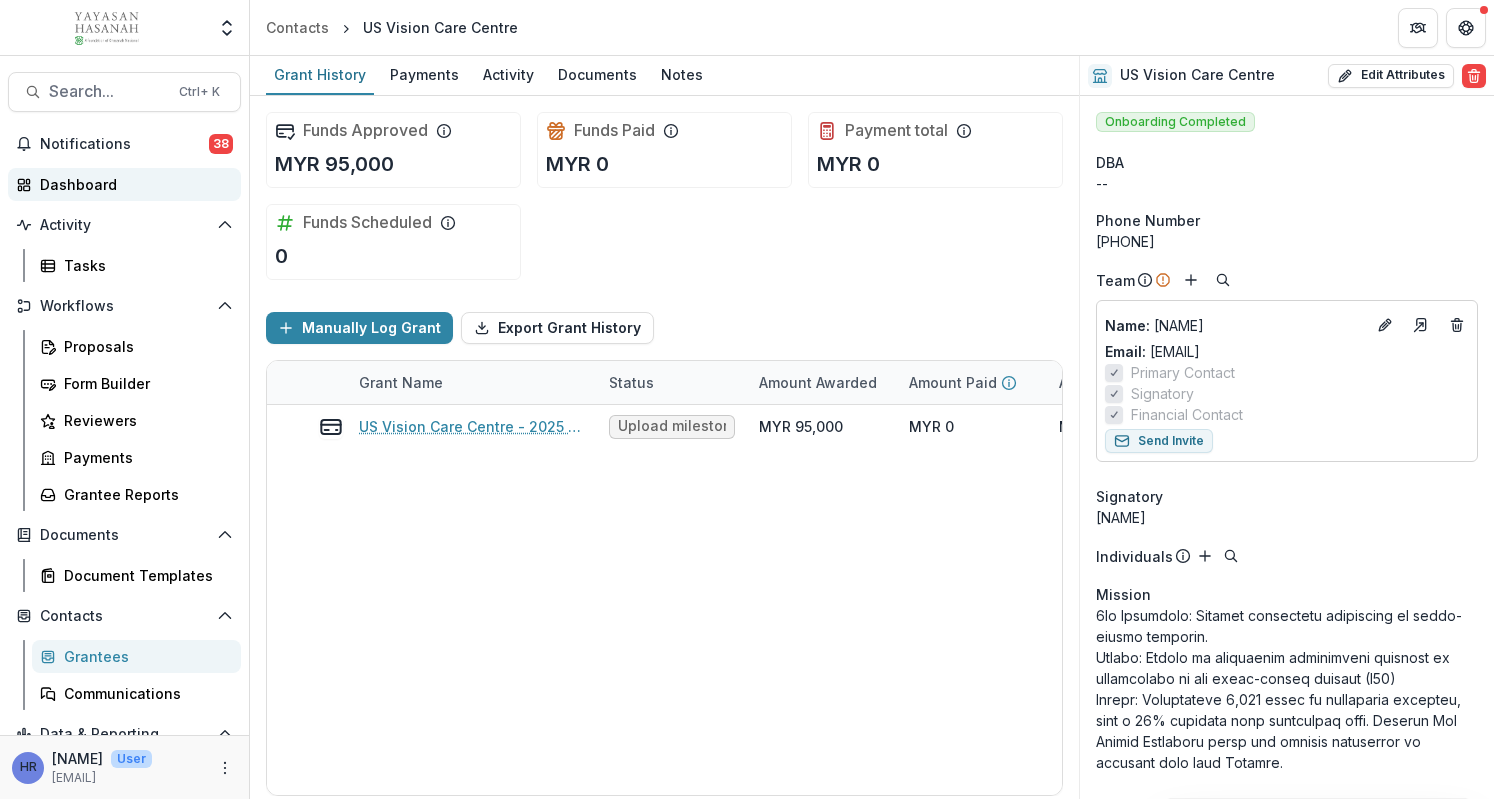 click on "Dashboard" at bounding box center (132, 184) 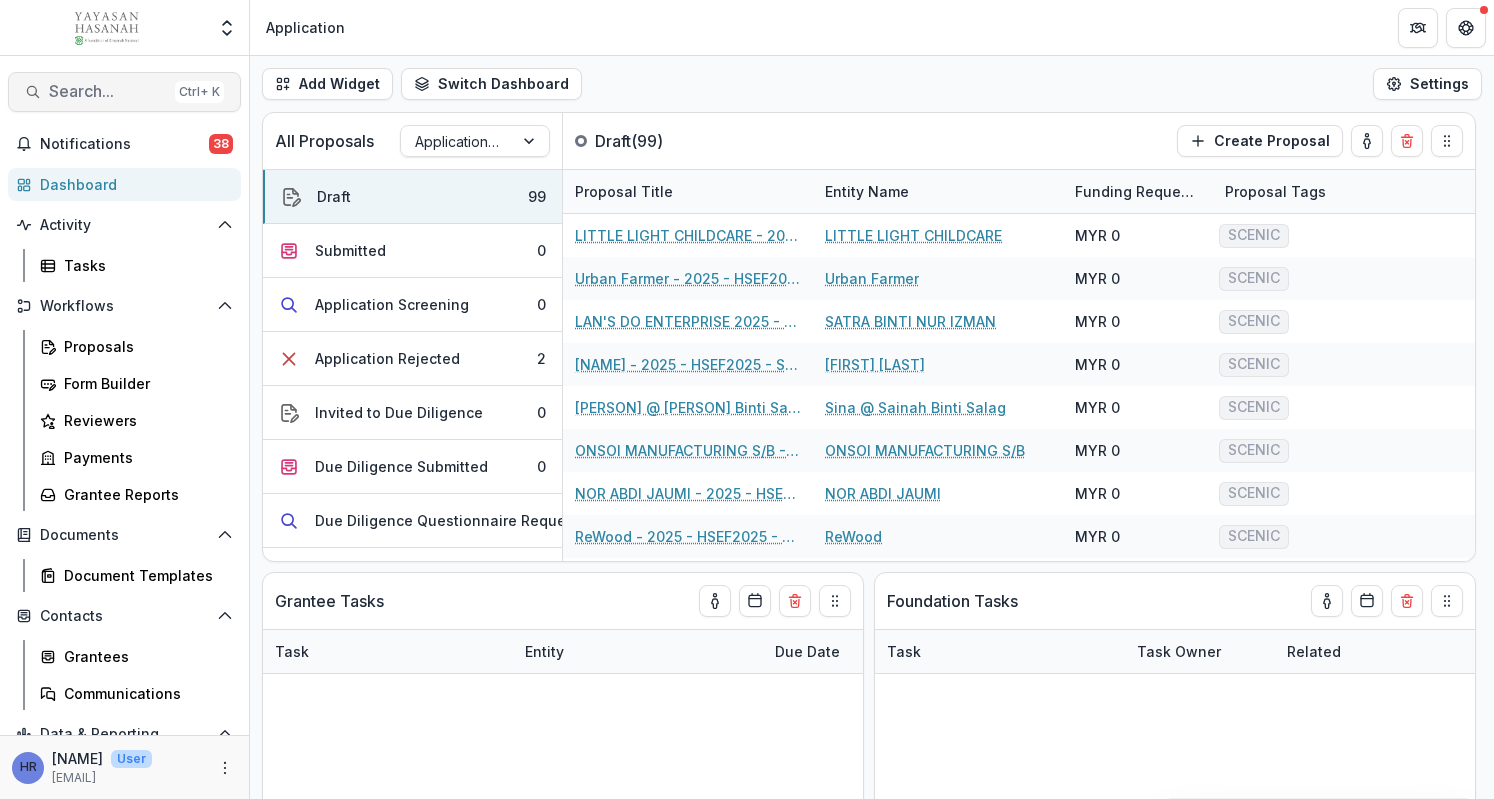 click on "Search..." at bounding box center [108, 91] 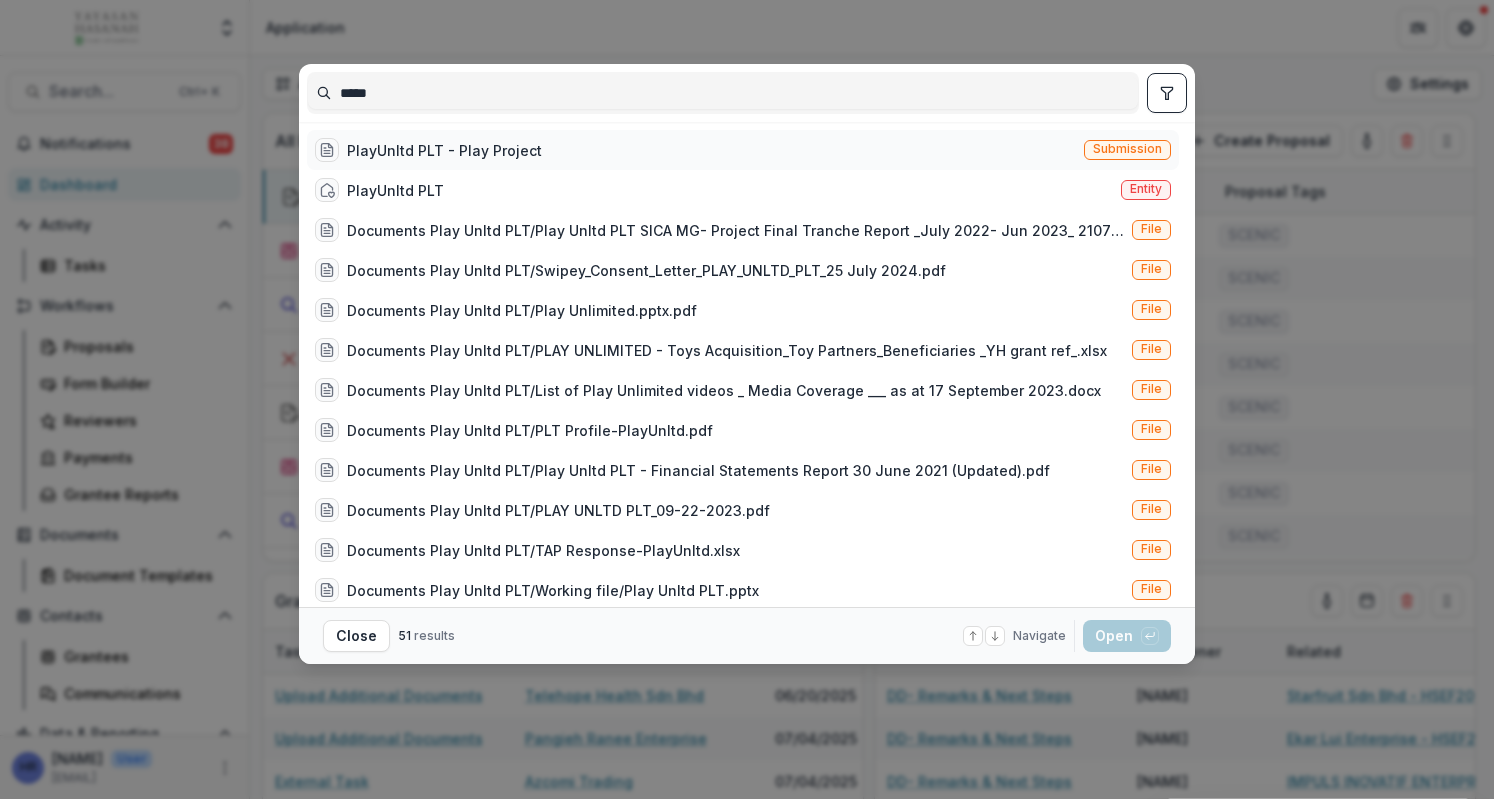 type on "****" 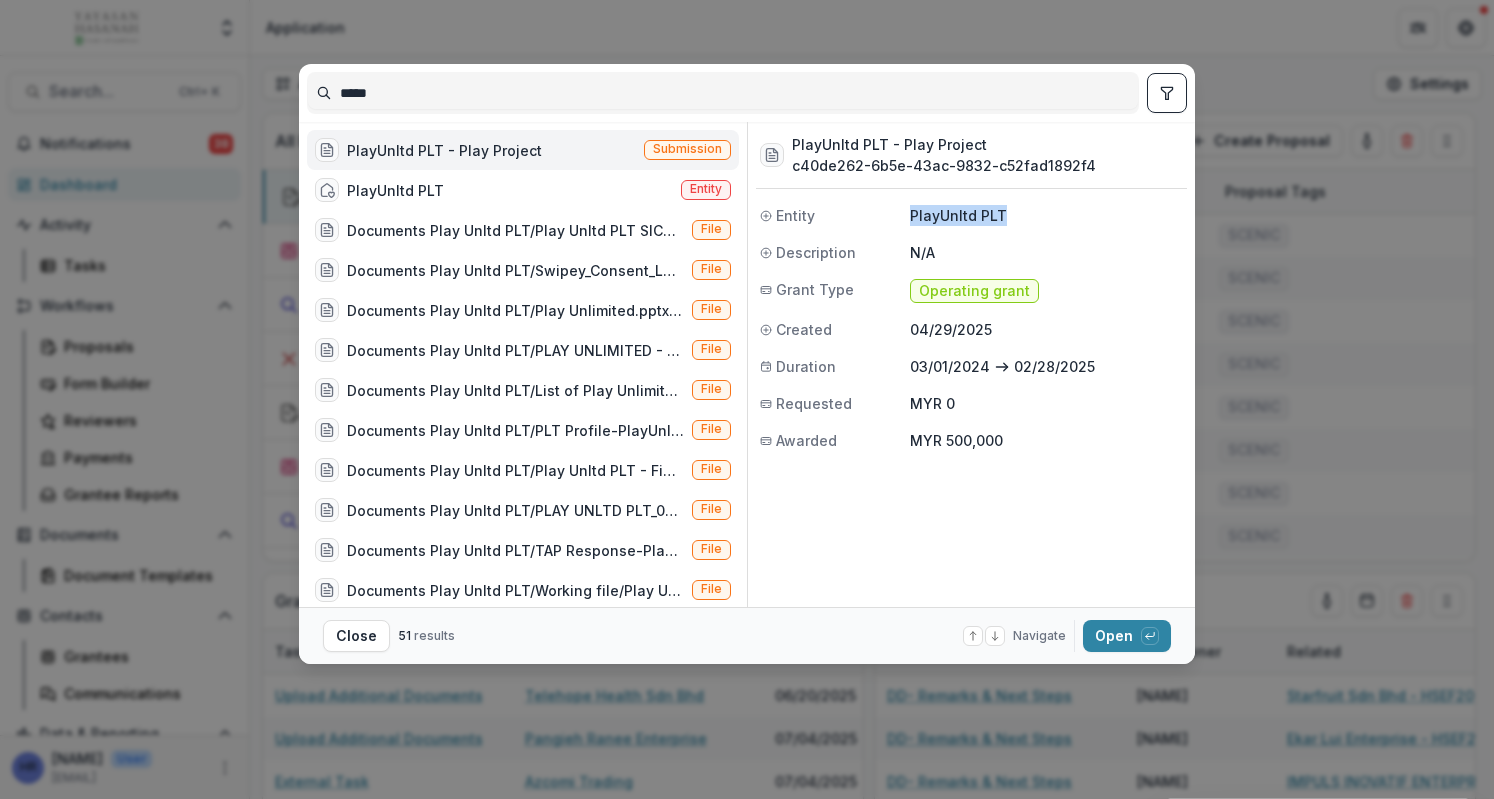 drag, startPoint x: 1004, startPoint y: 211, endPoint x: 911, endPoint y: 211, distance: 93 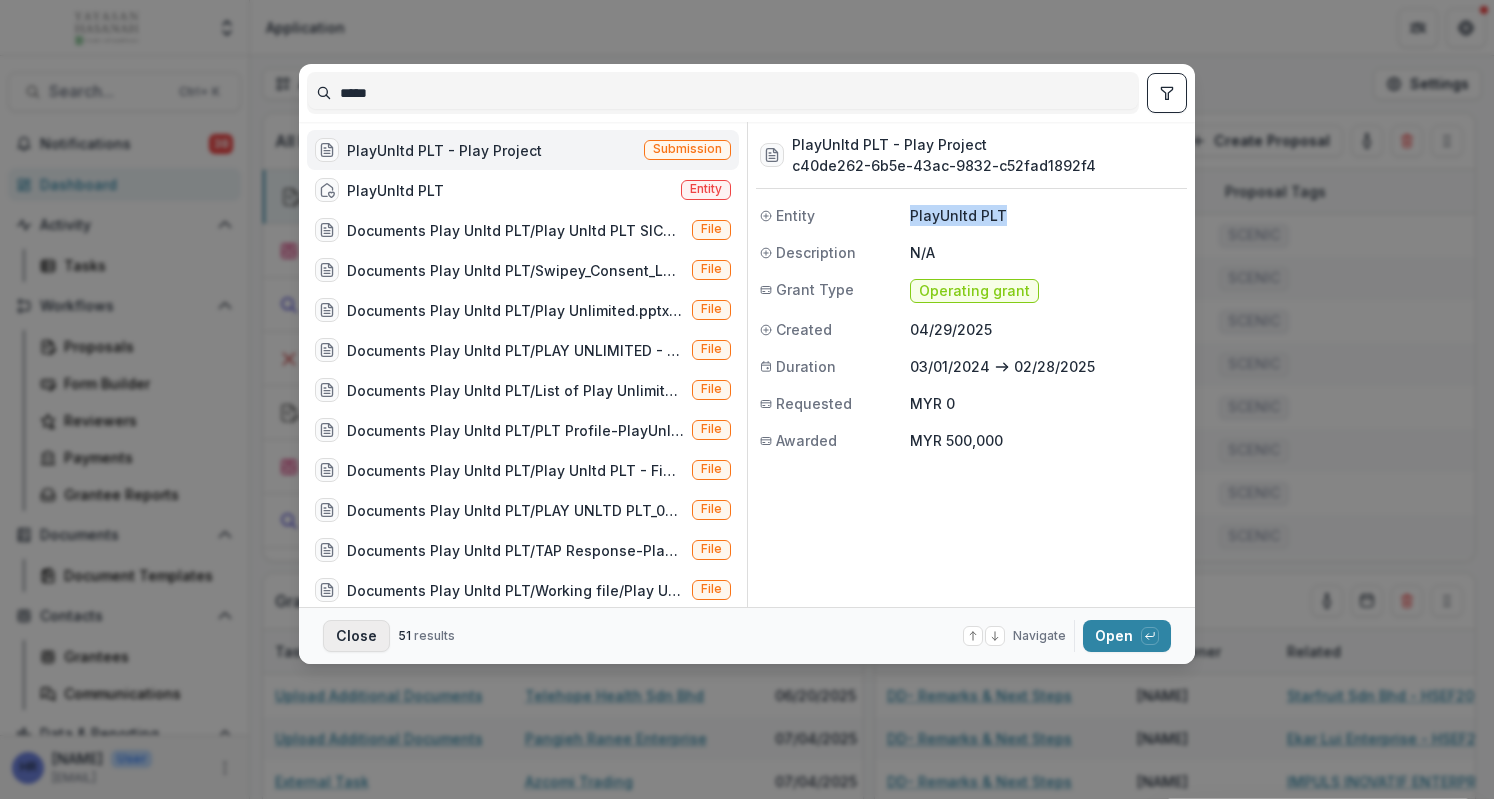 click on "Close" at bounding box center [356, 636] 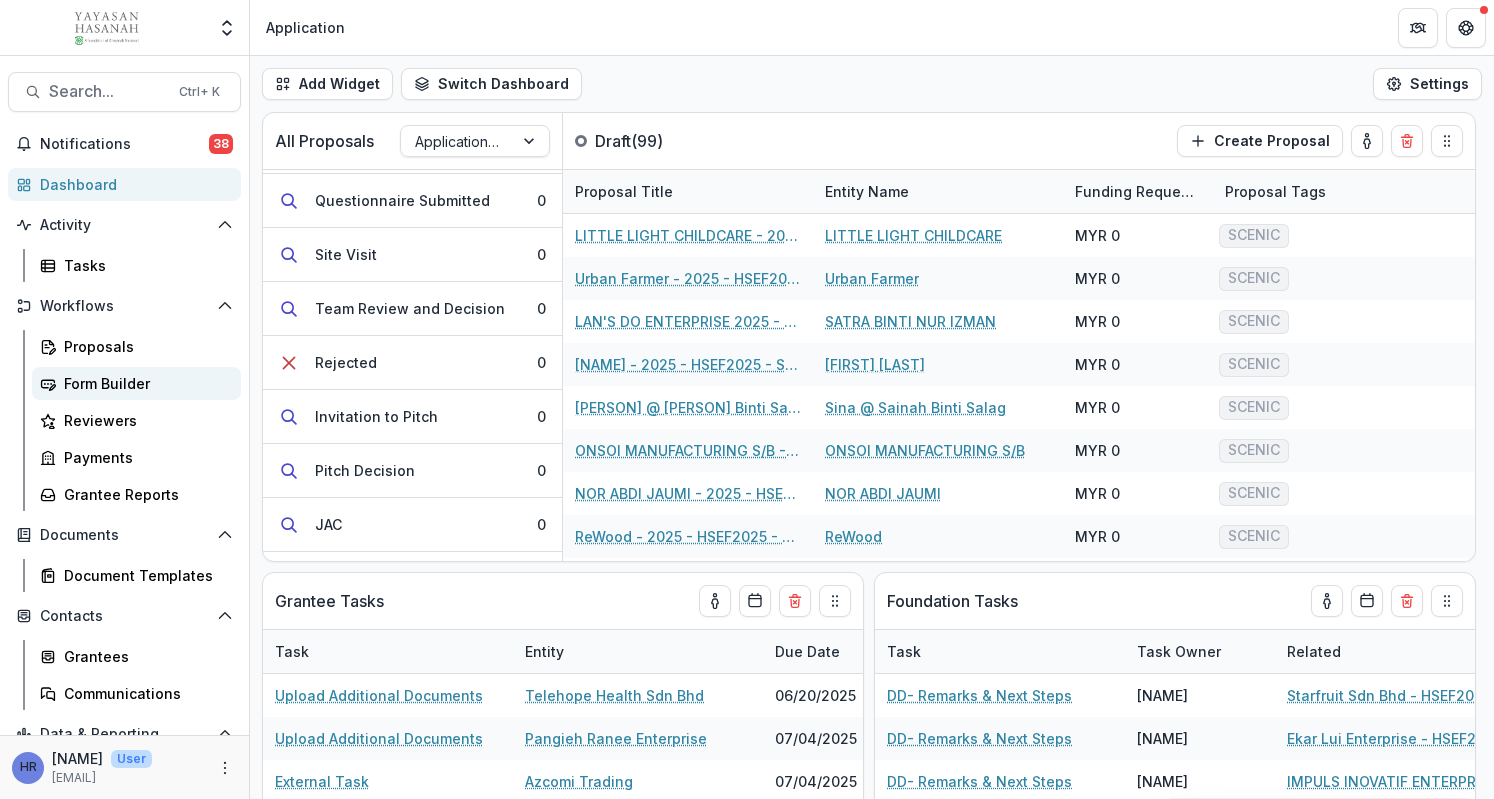 scroll, scrollTop: 500, scrollLeft: 0, axis: vertical 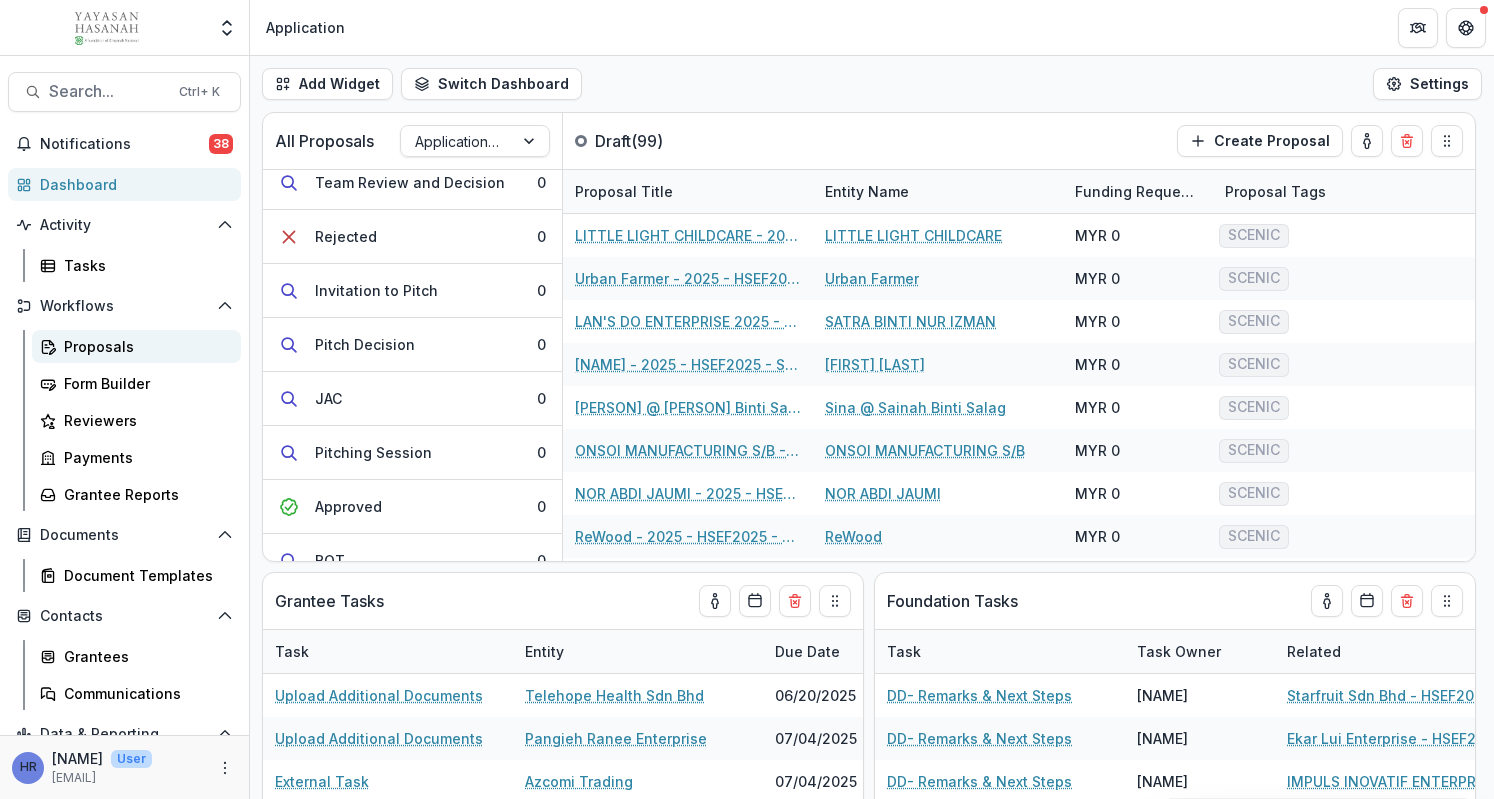 click on "Proposals" at bounding box center [136, 346] 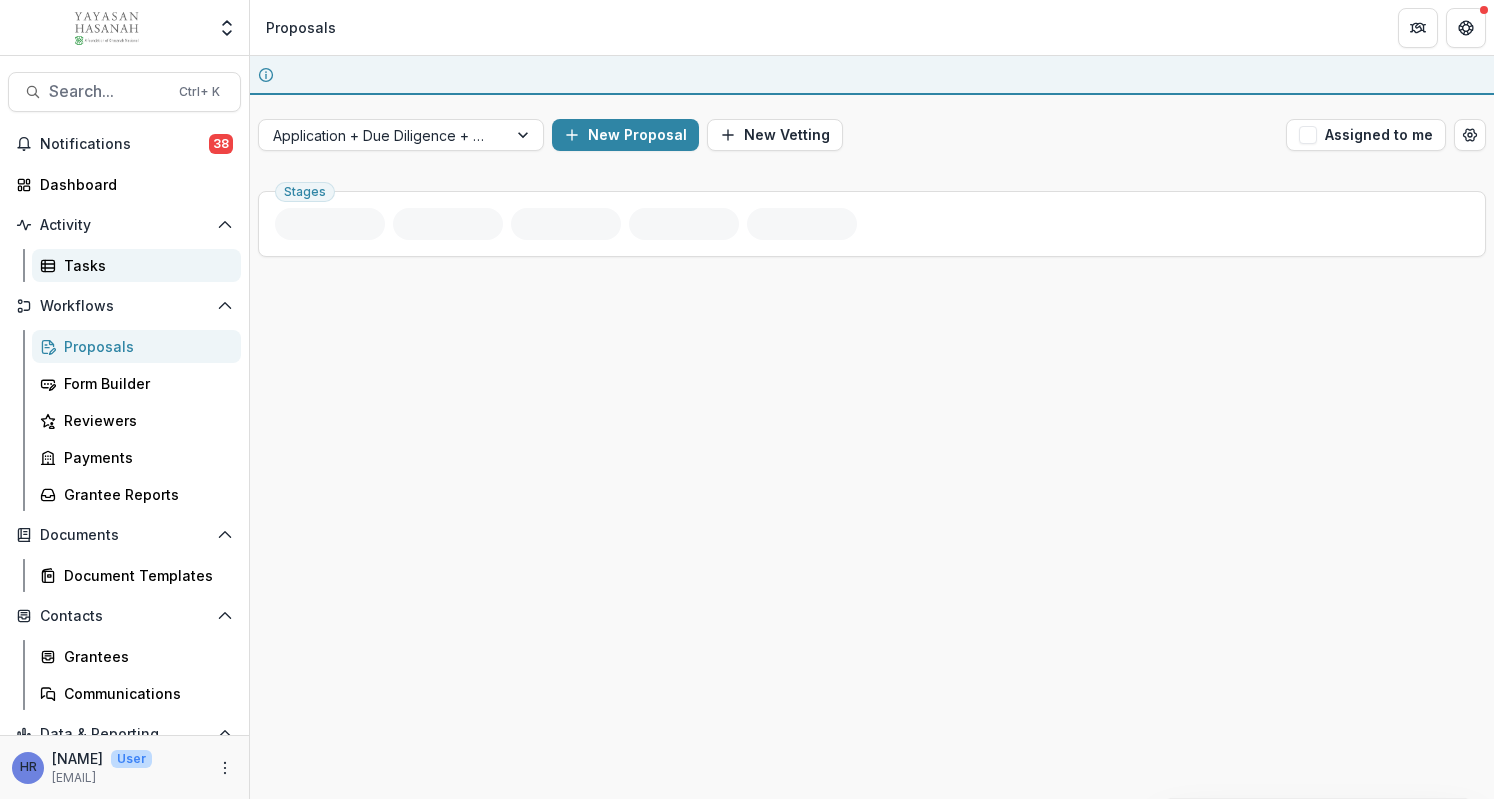 click on "Tasks" at bounding box center (136, 265) 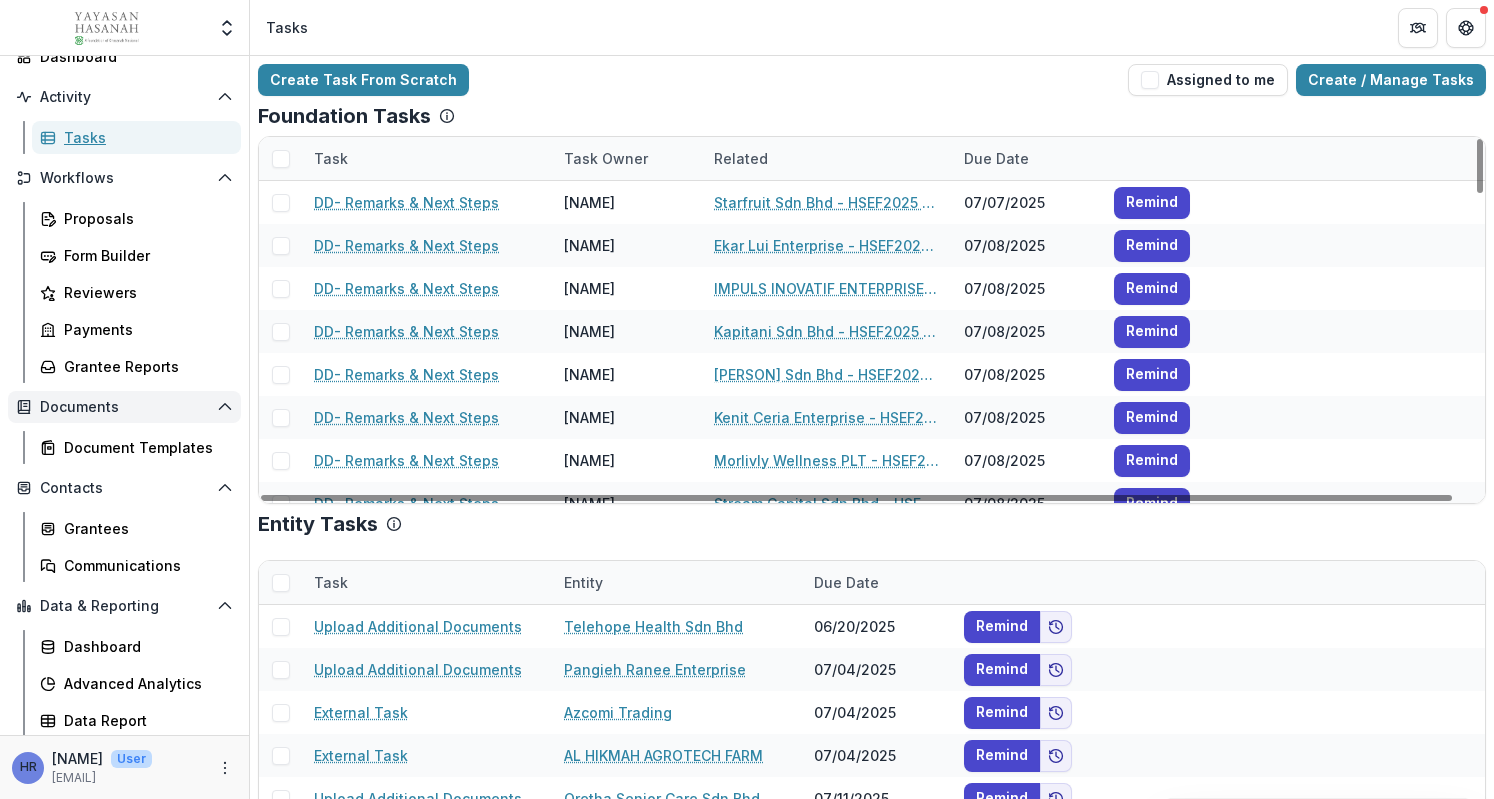 scroll, scrollTop: 128, scrollLeft: 0, axis: vertical 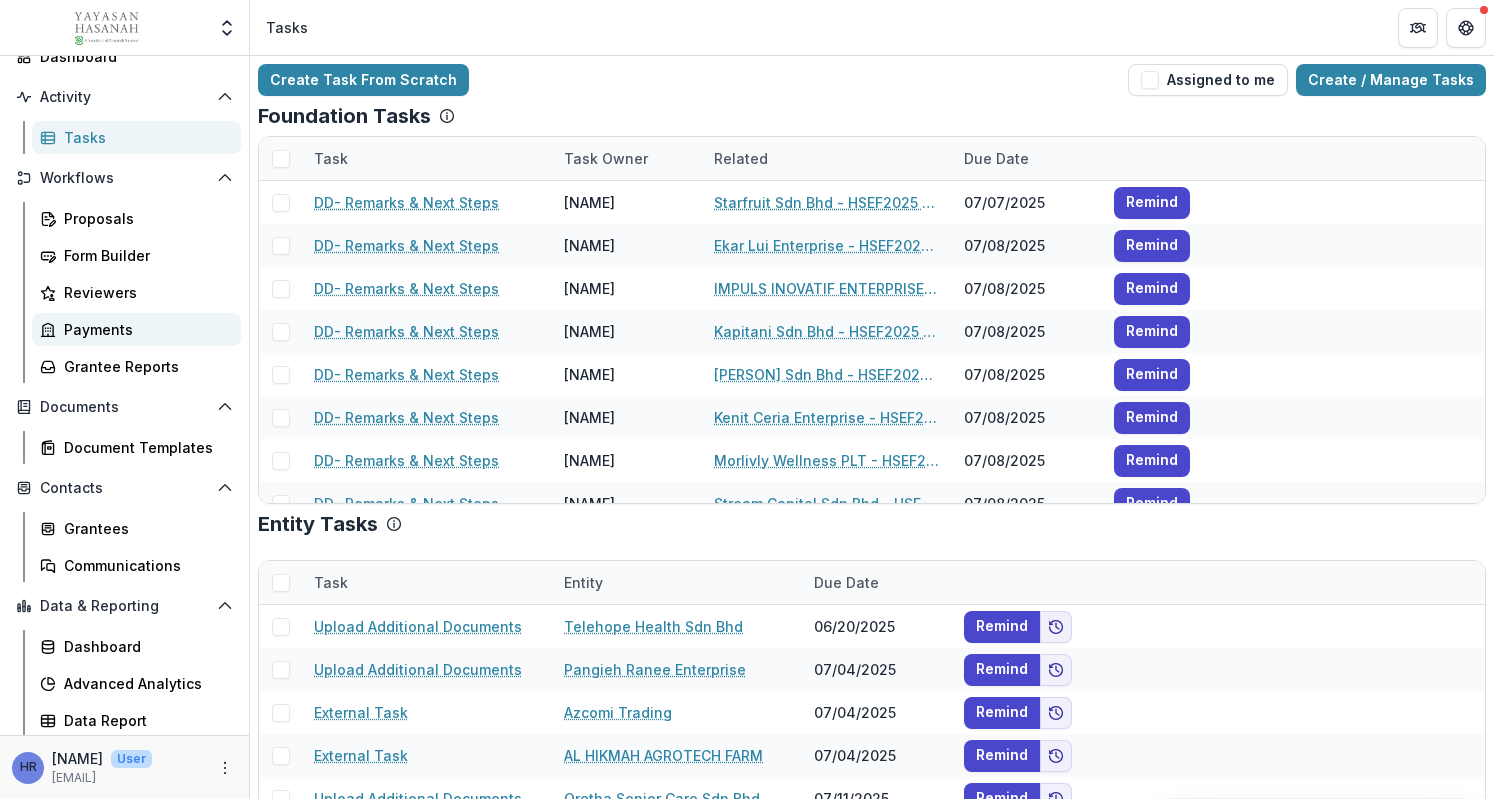 click on "Payments" at bounding box center [144, 329] 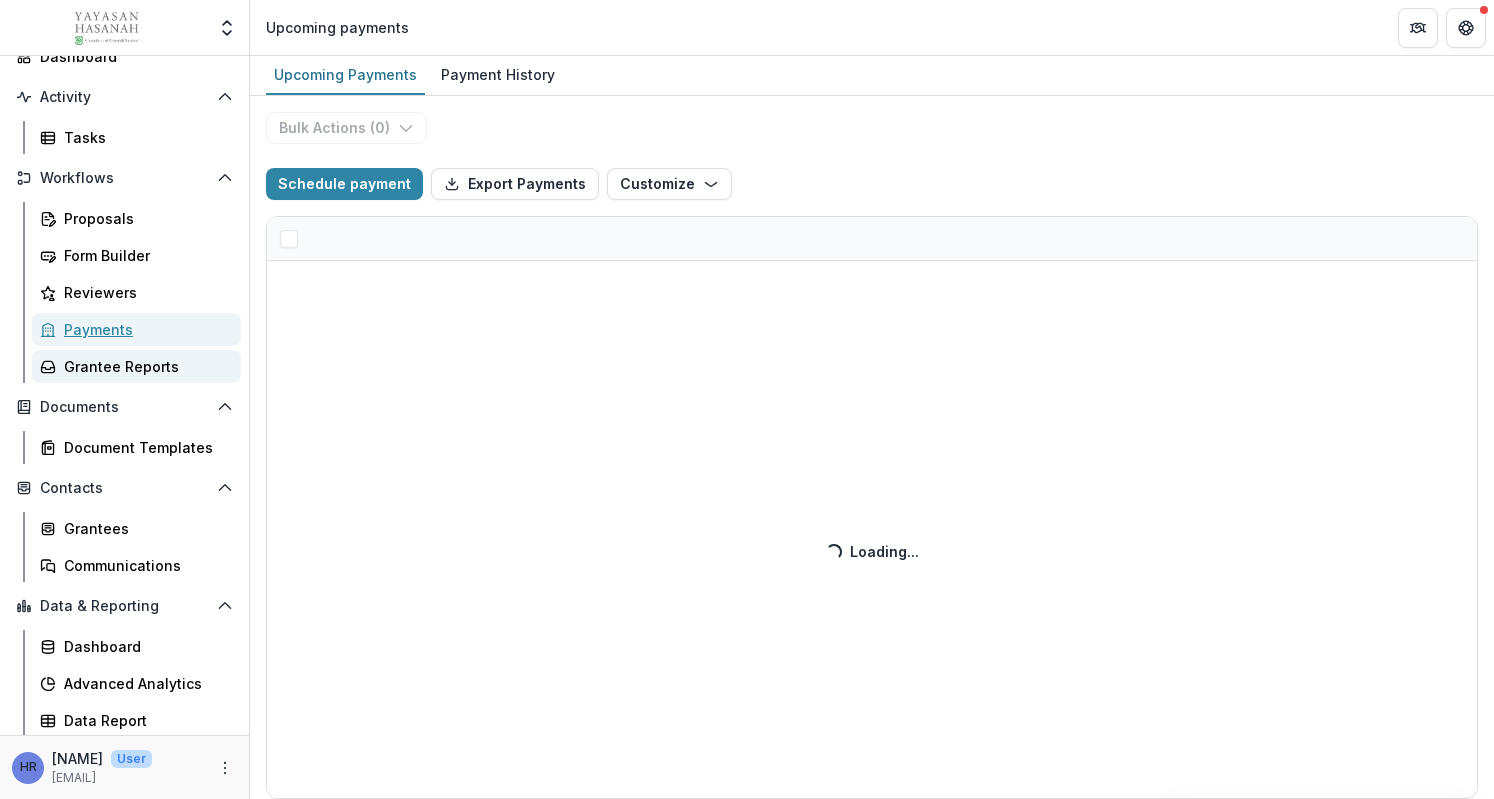select on "******" 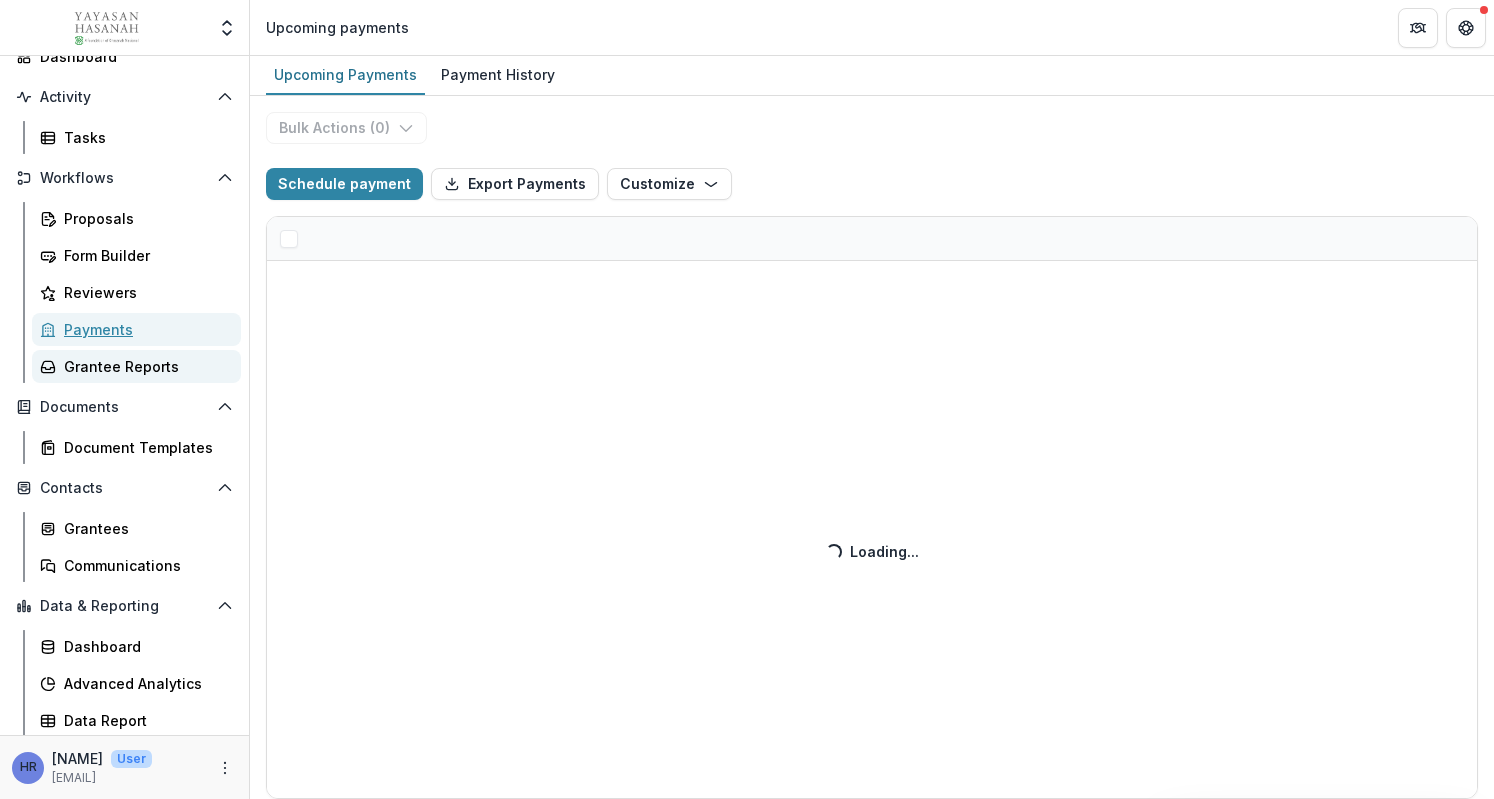select on "******" 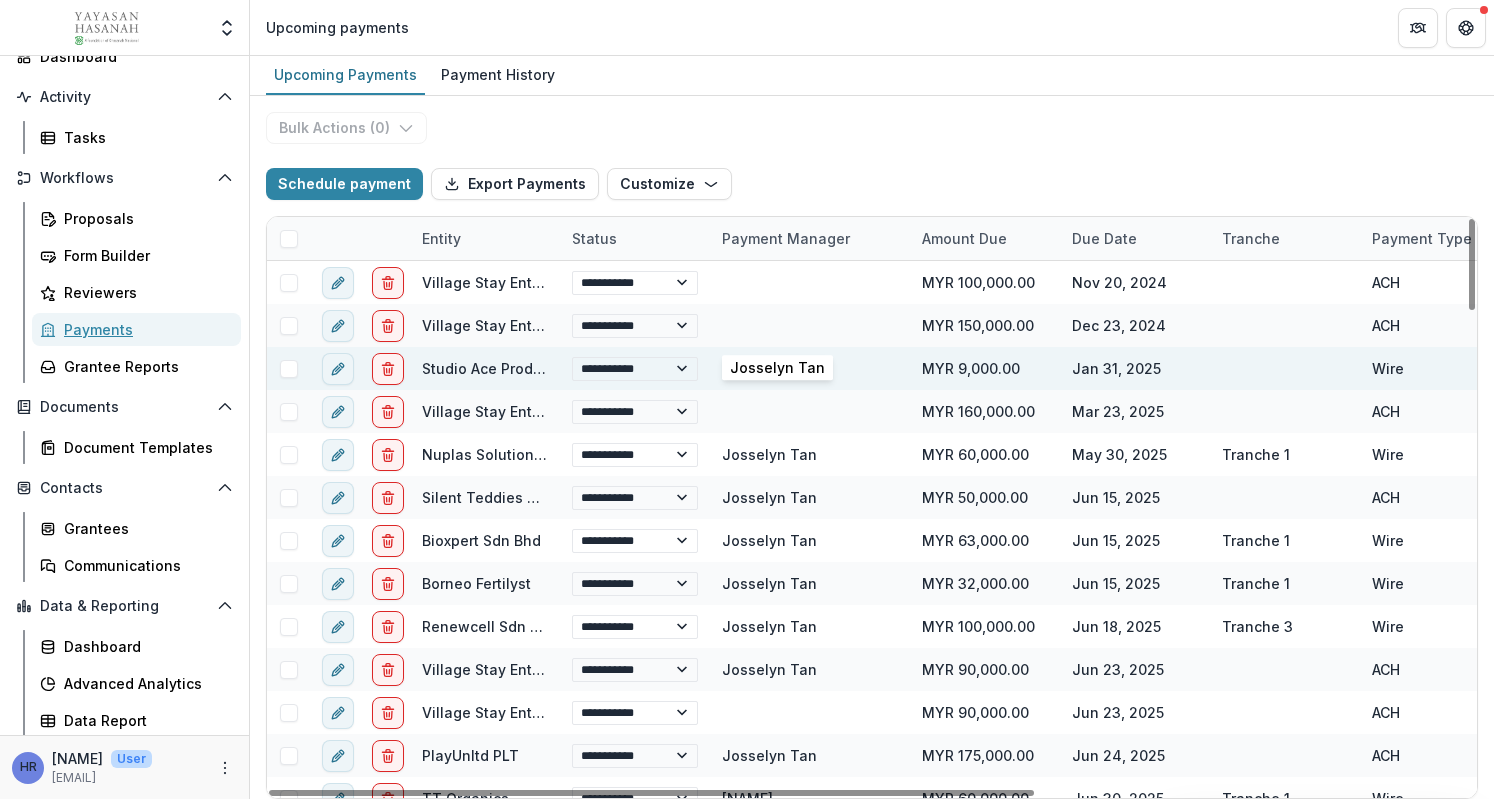 select on "******" 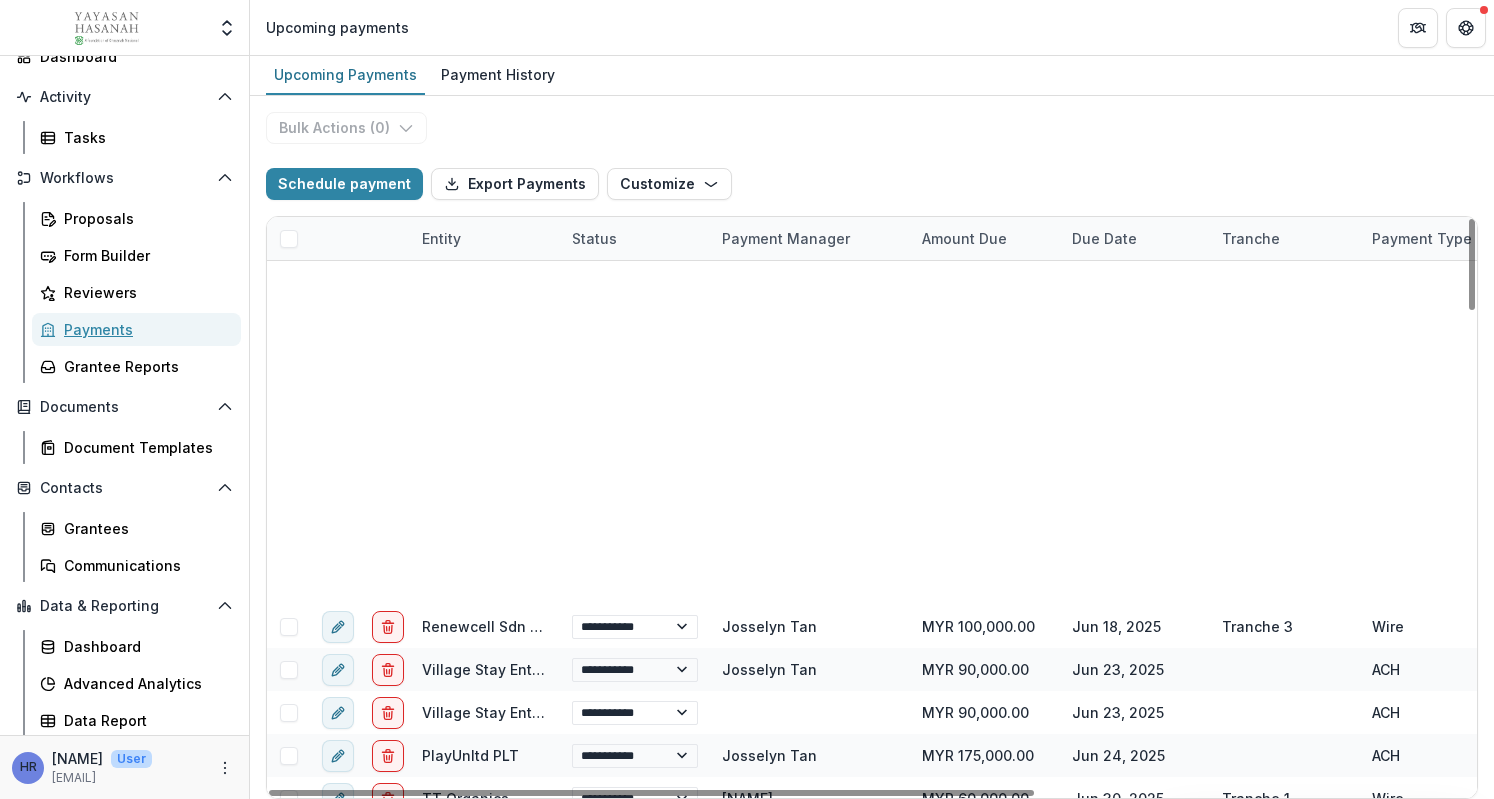 scroll, scrollTop: 800, scrollLeft: 0, axis: vertical 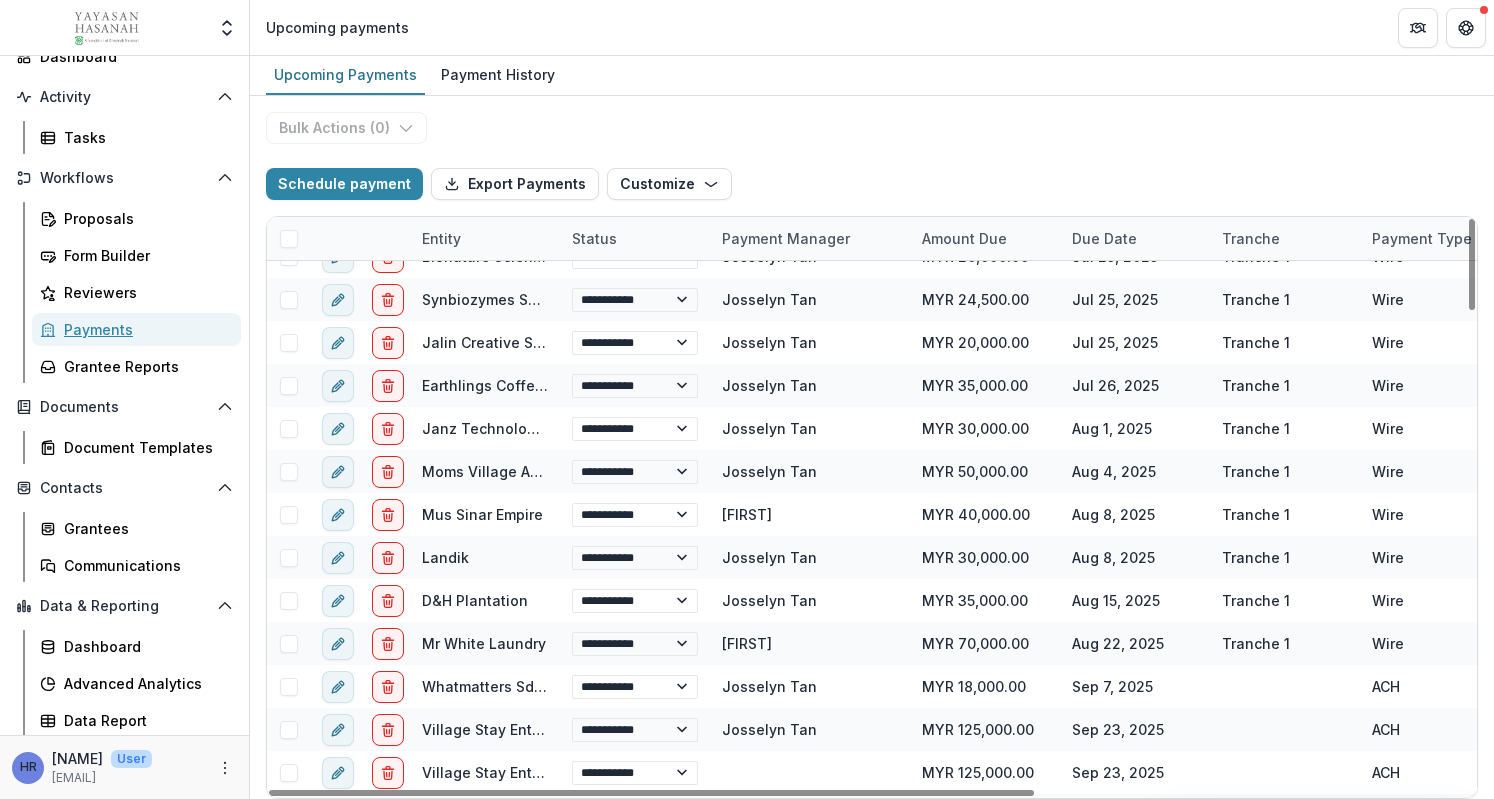 select on "******" 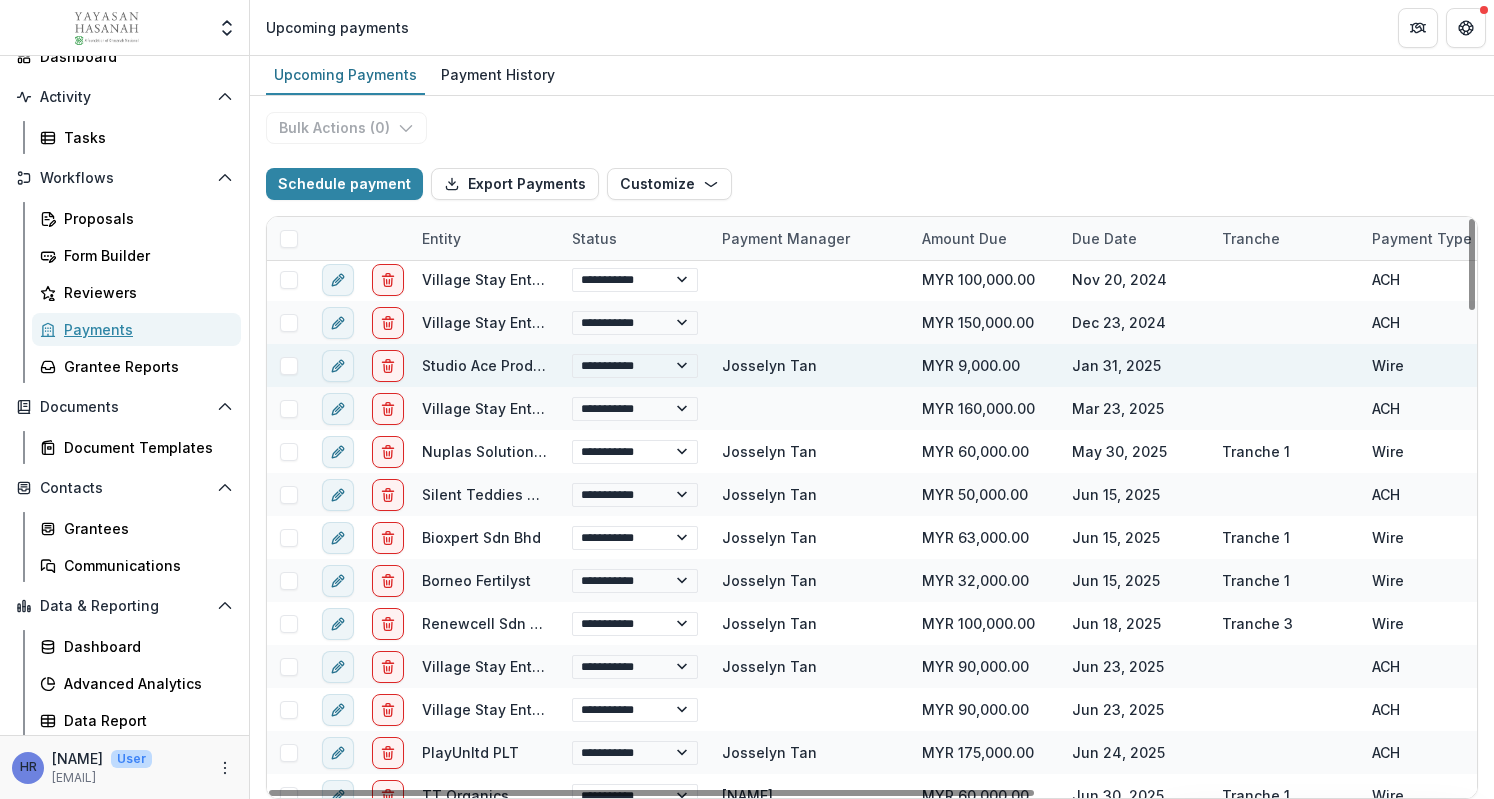 scroll, scrollTop: 0, scrollLeft: 0, axis: both 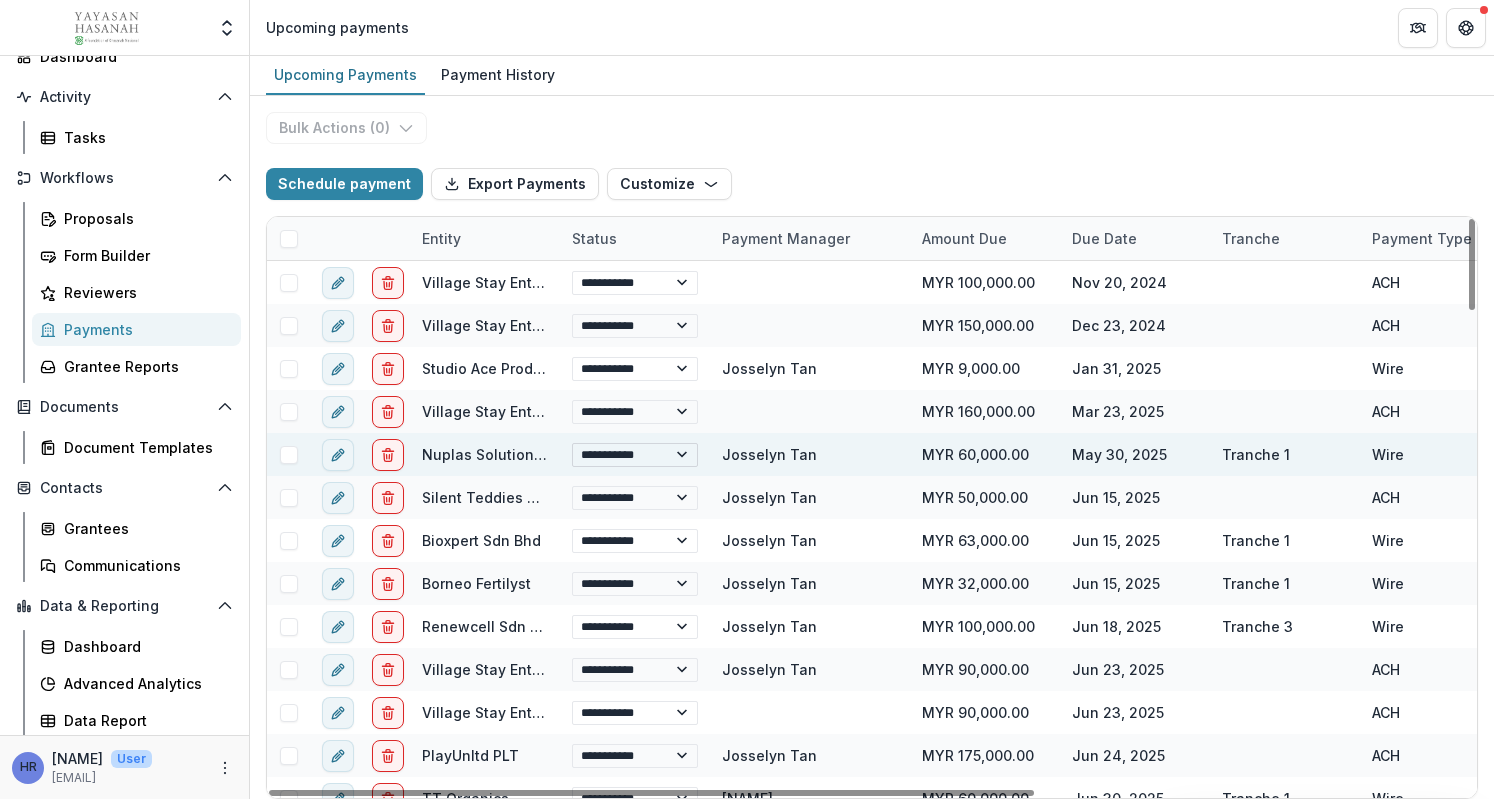 select on "******" 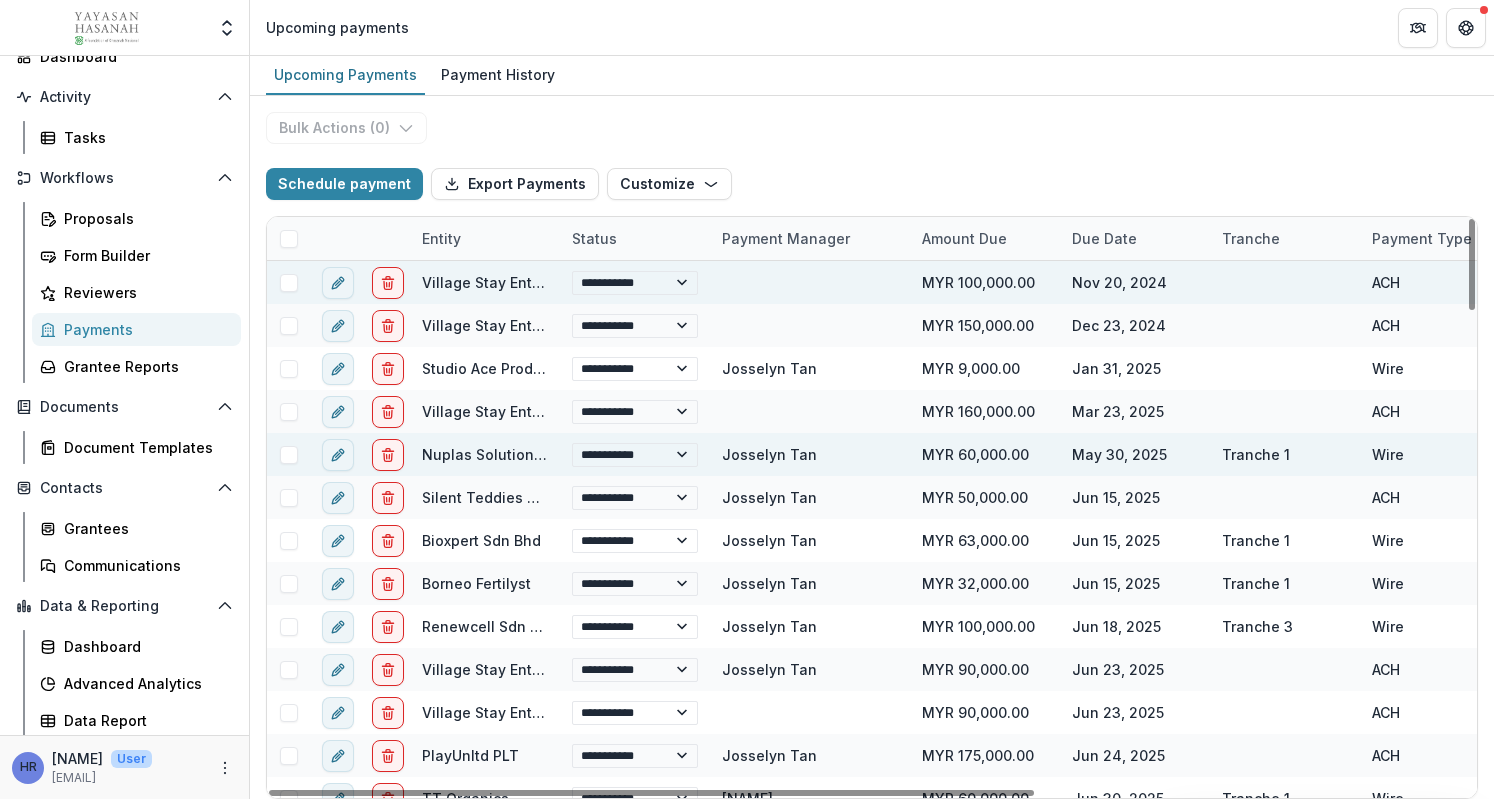 click on "Village Stay Enterprise" at bounding box center (501, 282) 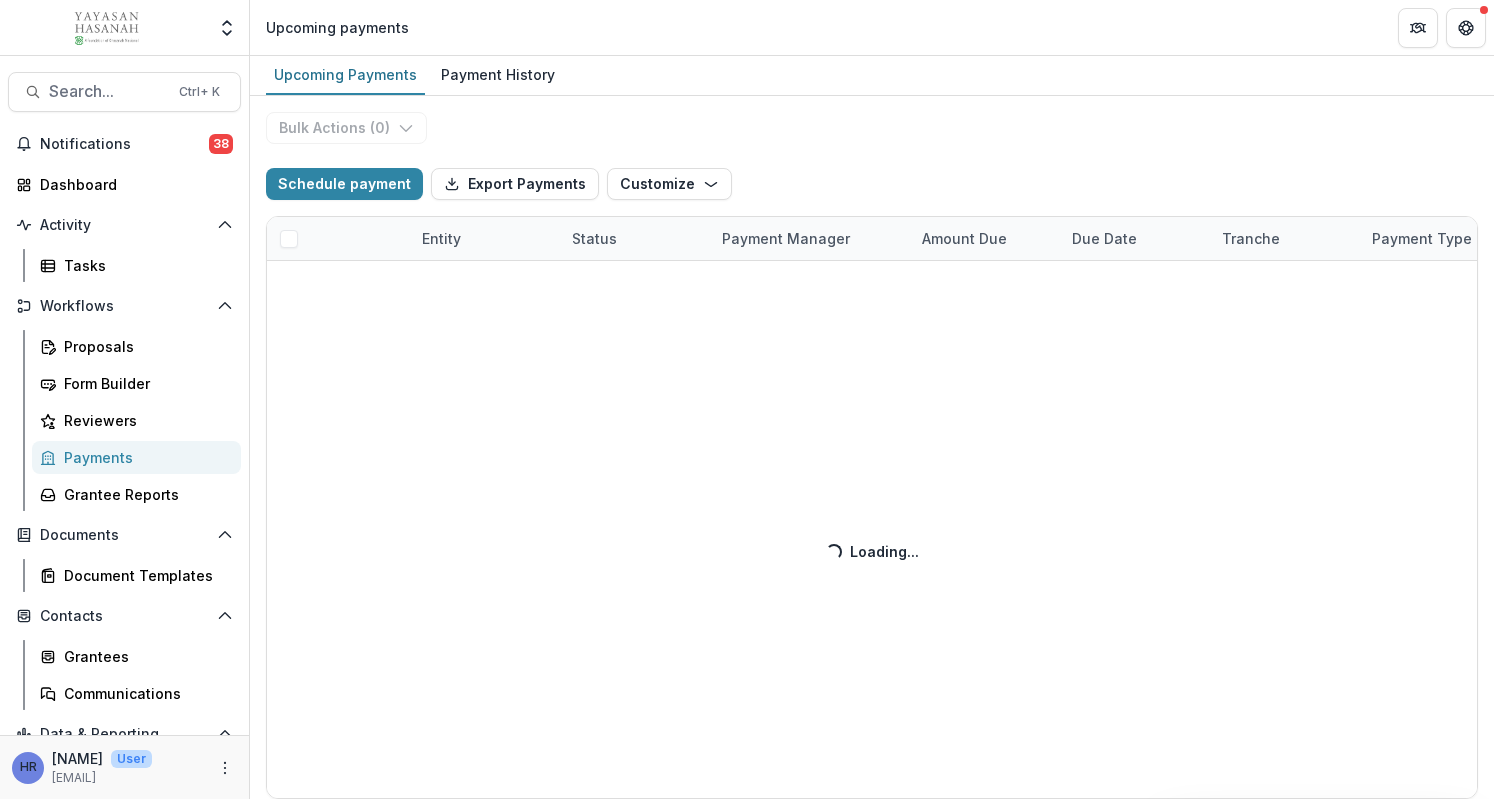 select on "******" 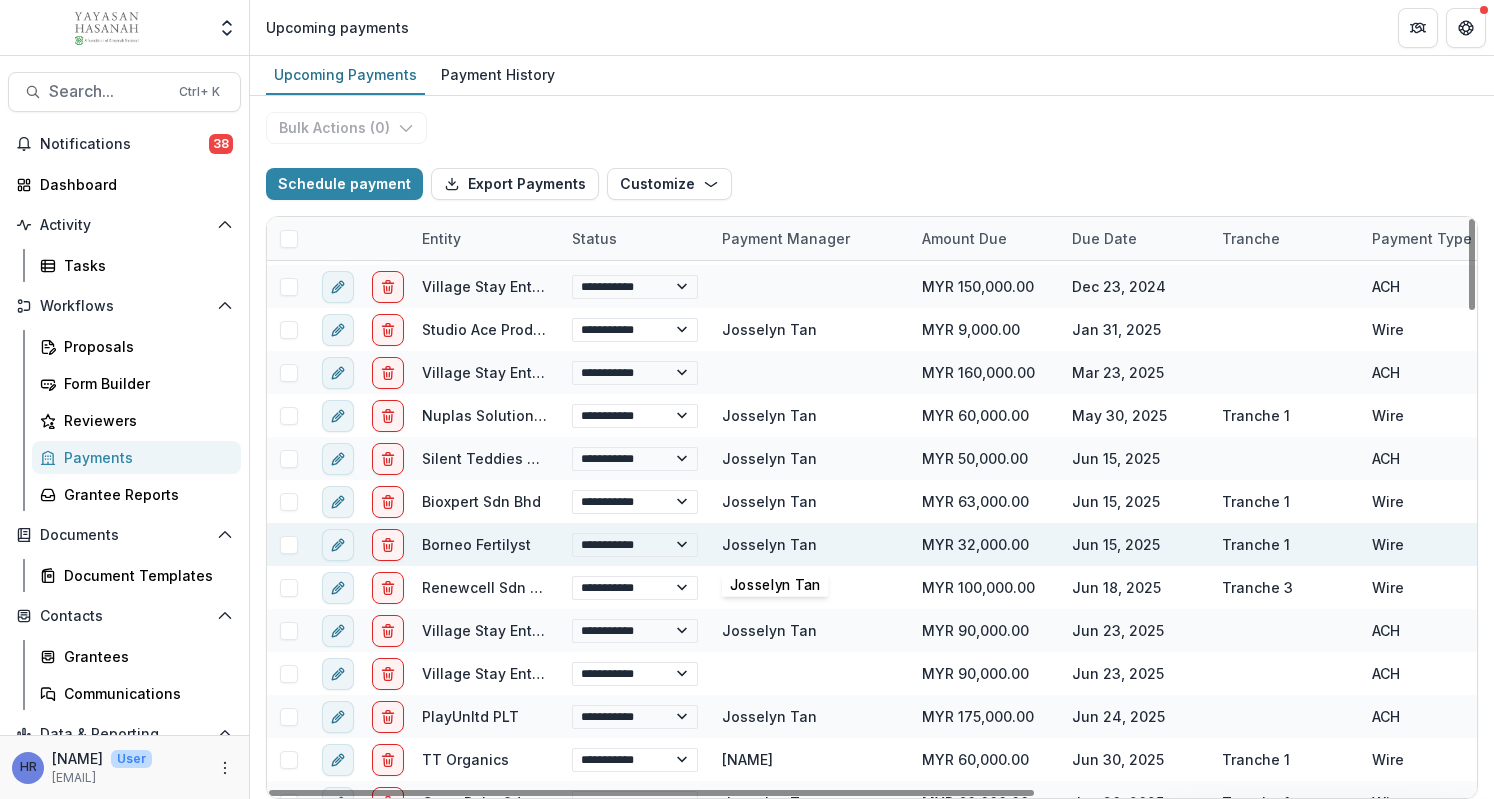 scroll, scrollTop: 40, scrollLeft: 0, axis: vertical 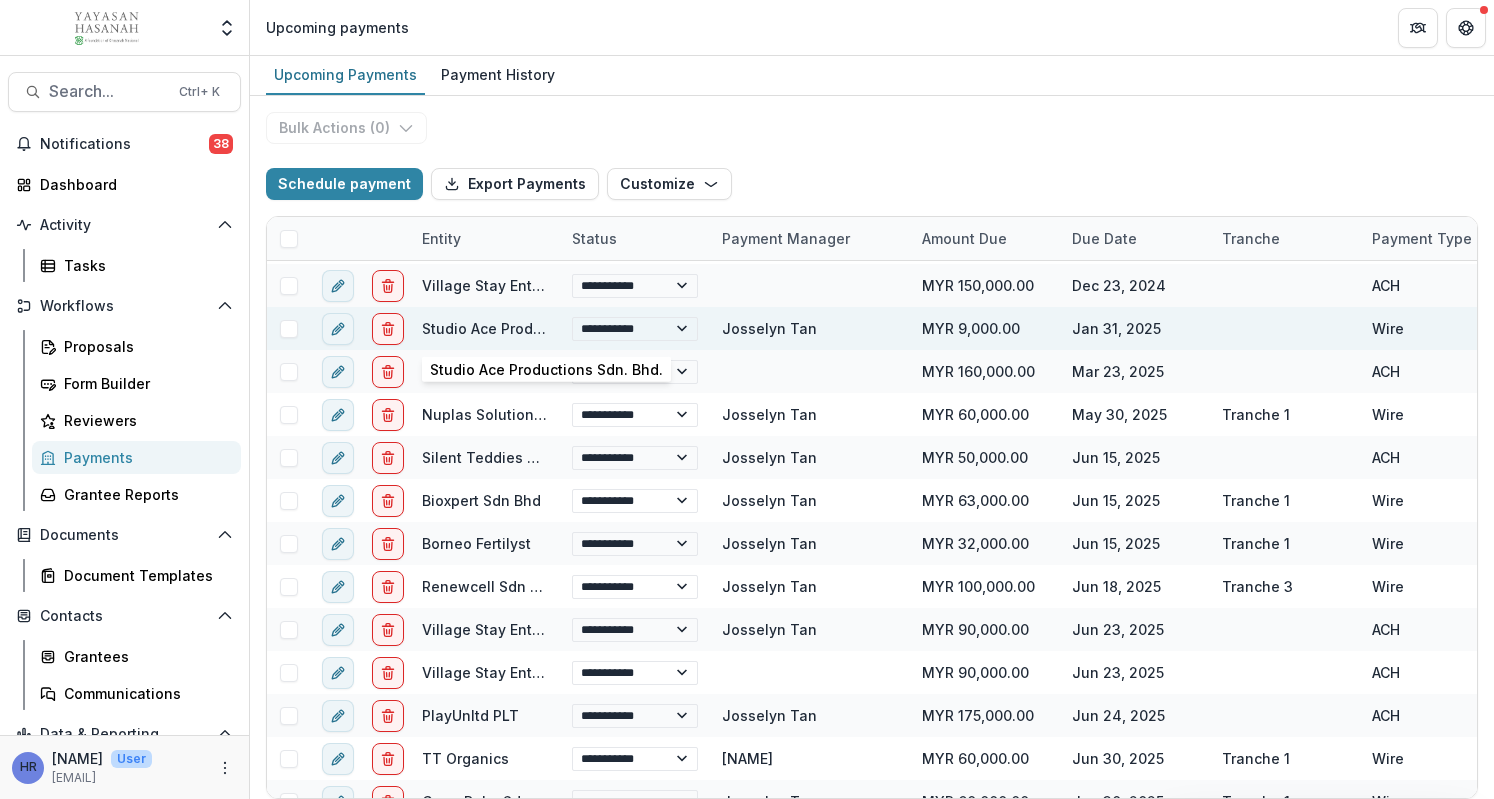 select on "******" 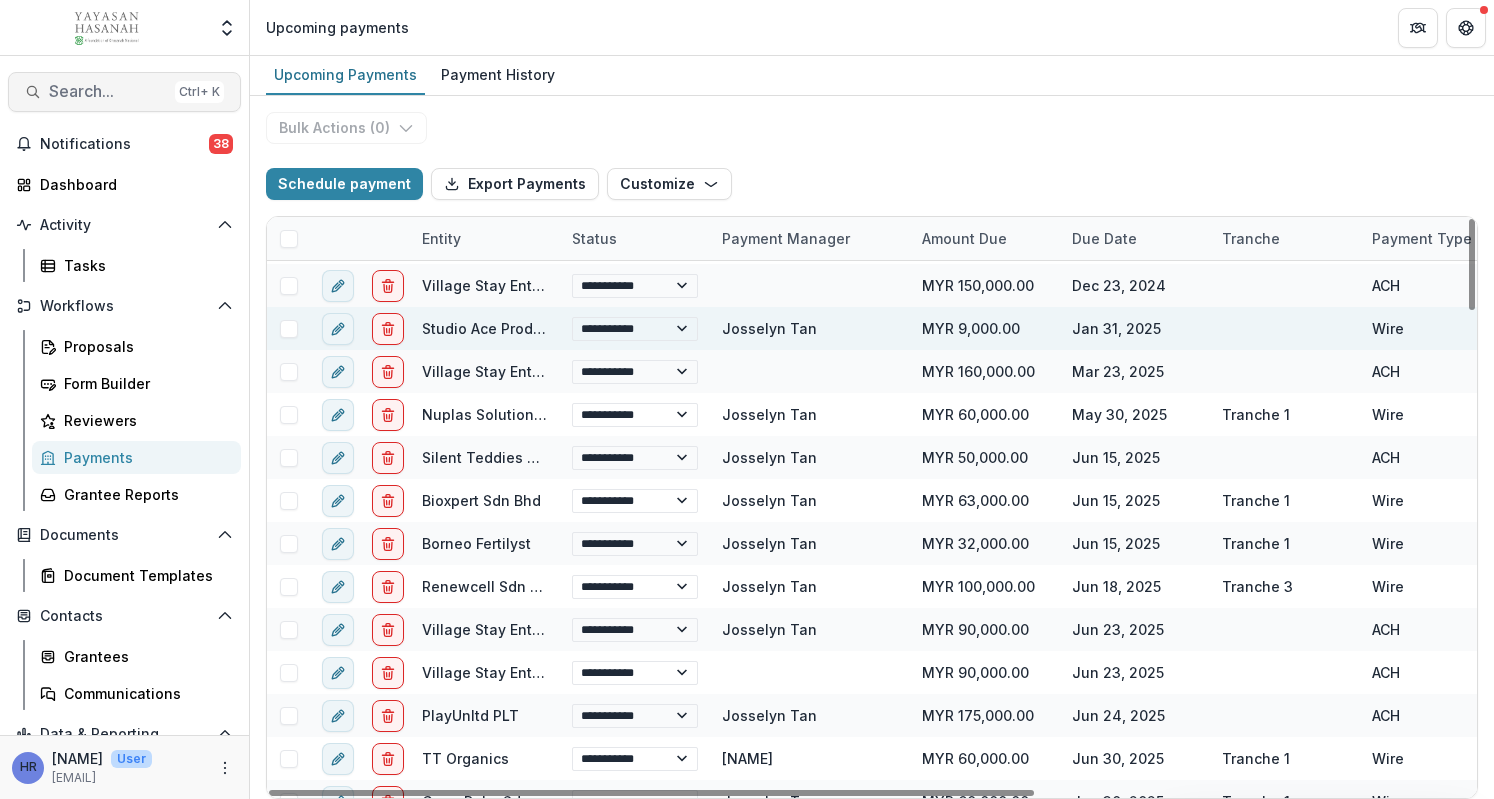 click on "Search..." at bounding box center [108, 91] 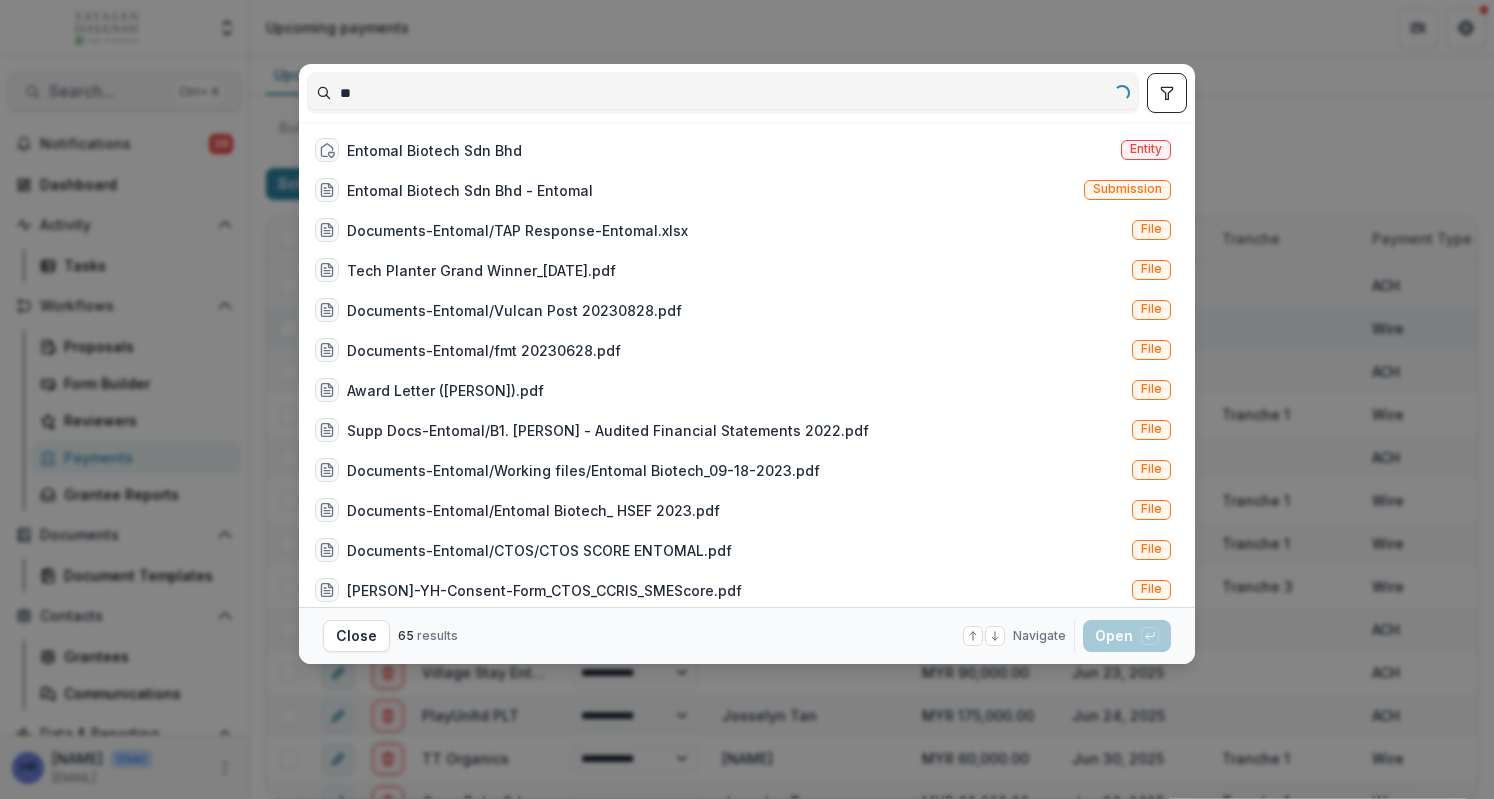 type on "*" 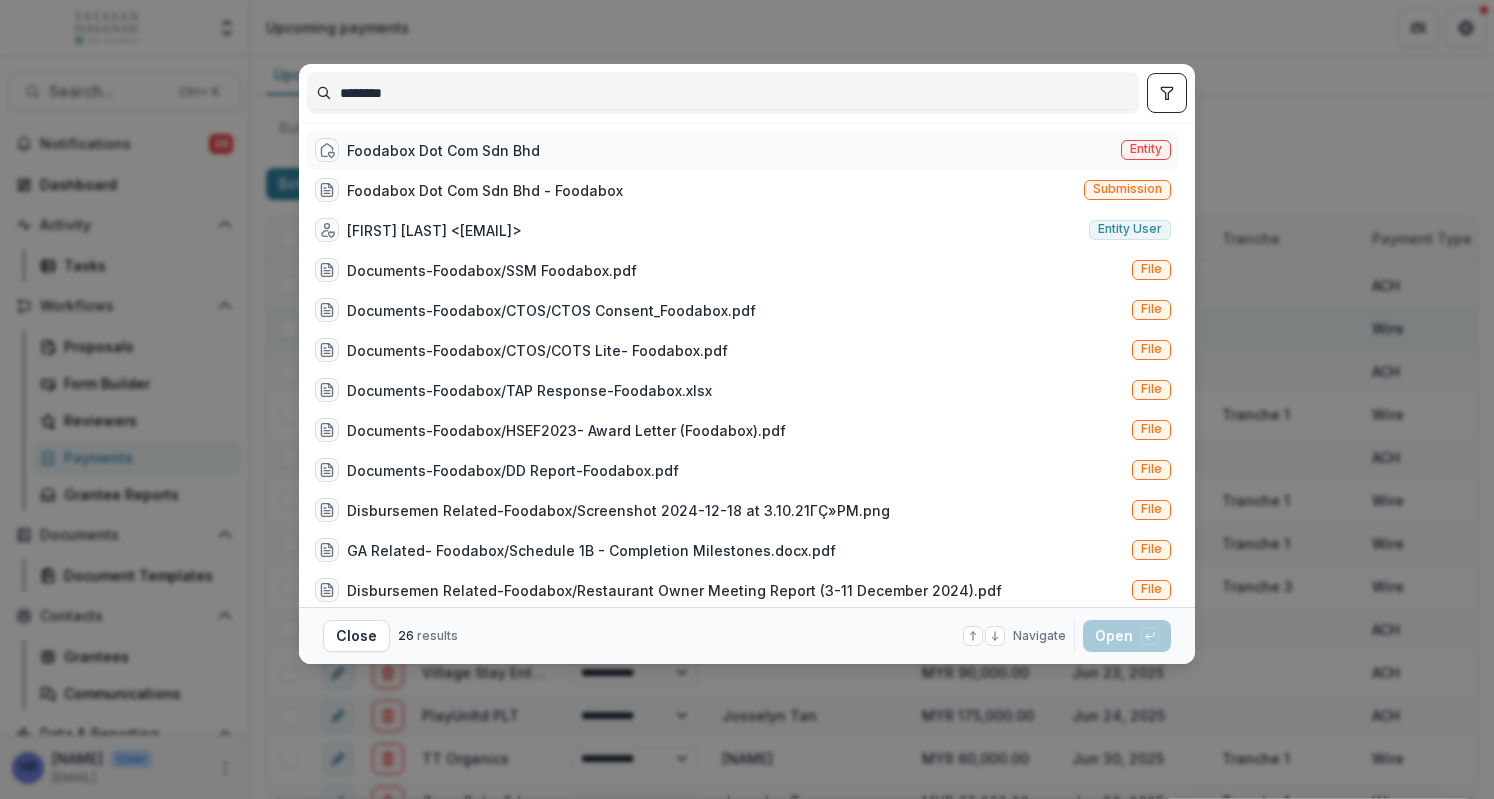 type on "********" 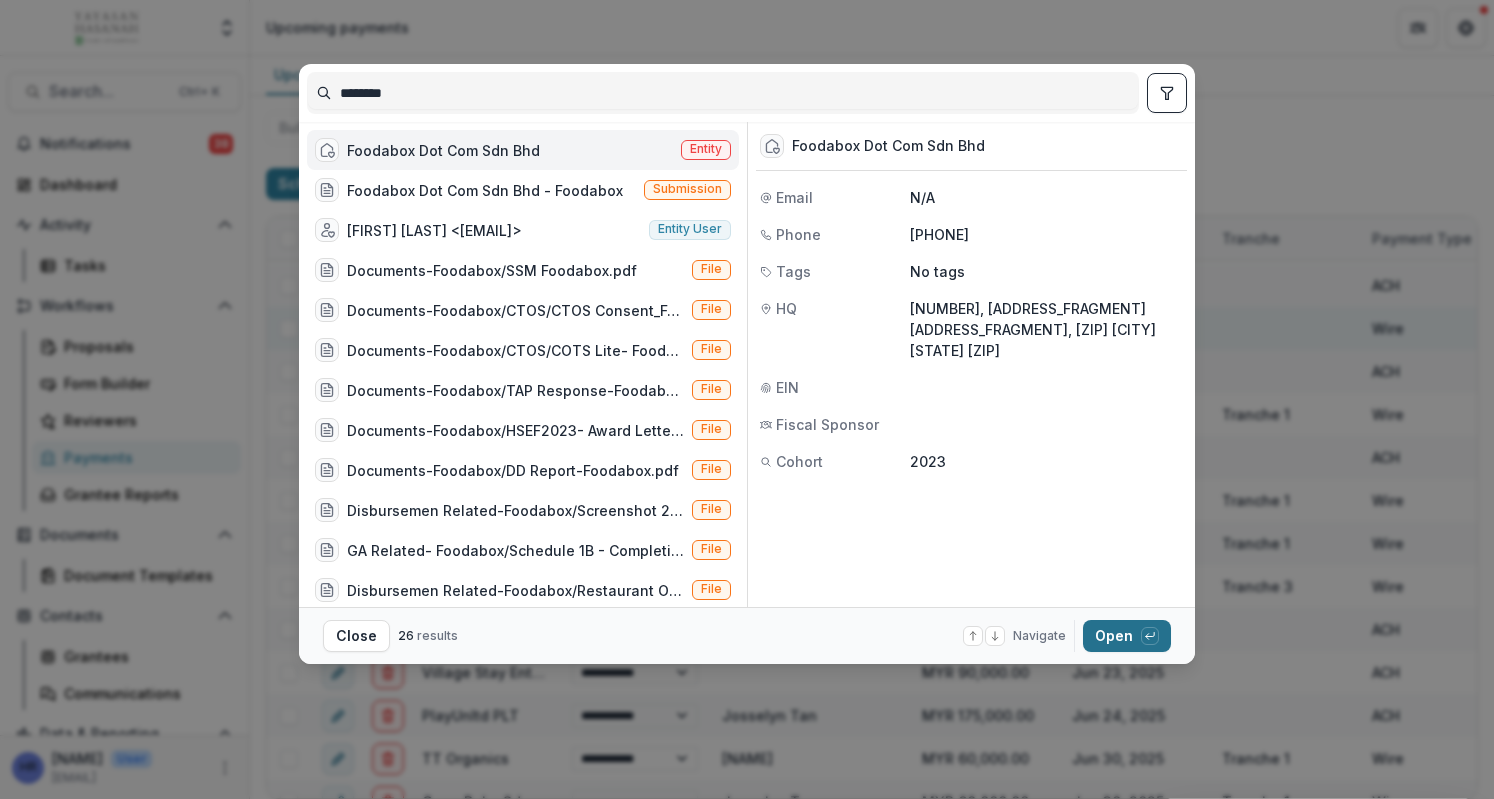 click at bounding box center [1150, 636] 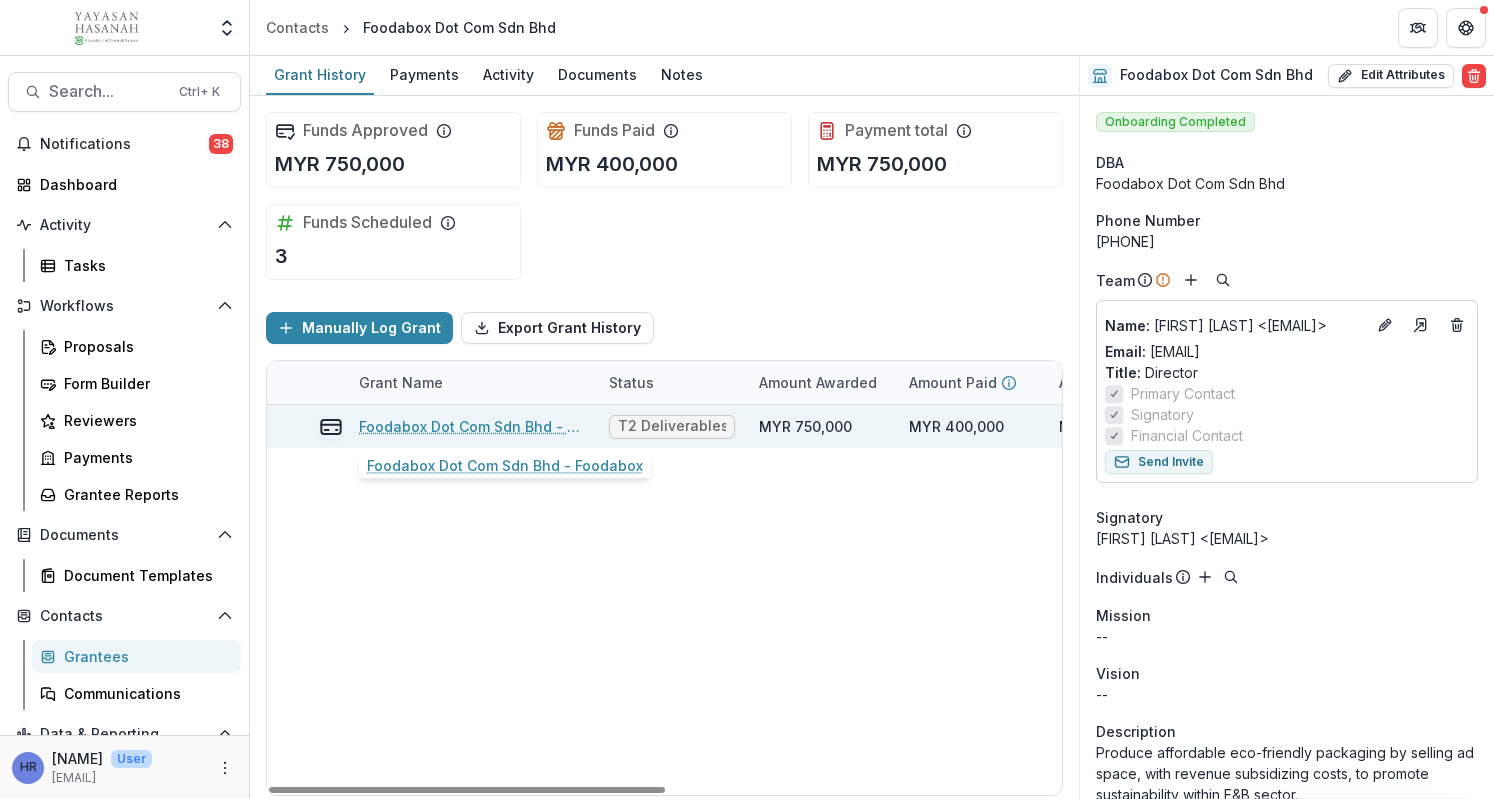click on "Foodabox Dot Com Sdn Bhd - Foodabox" at bounding box center (472, 426) 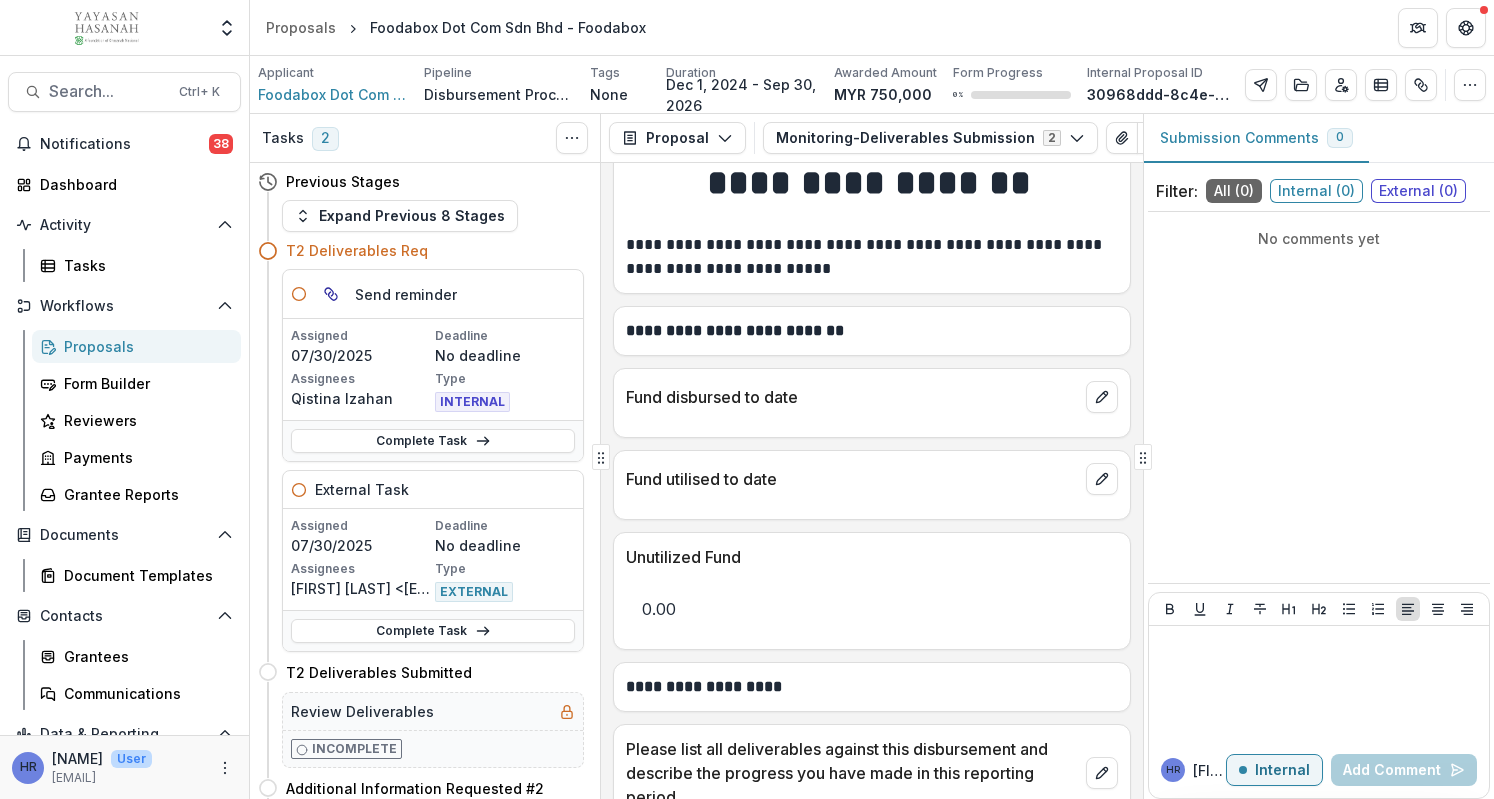 scroll, scrollTop: 716, scrollLeft: 0, axis: vertical 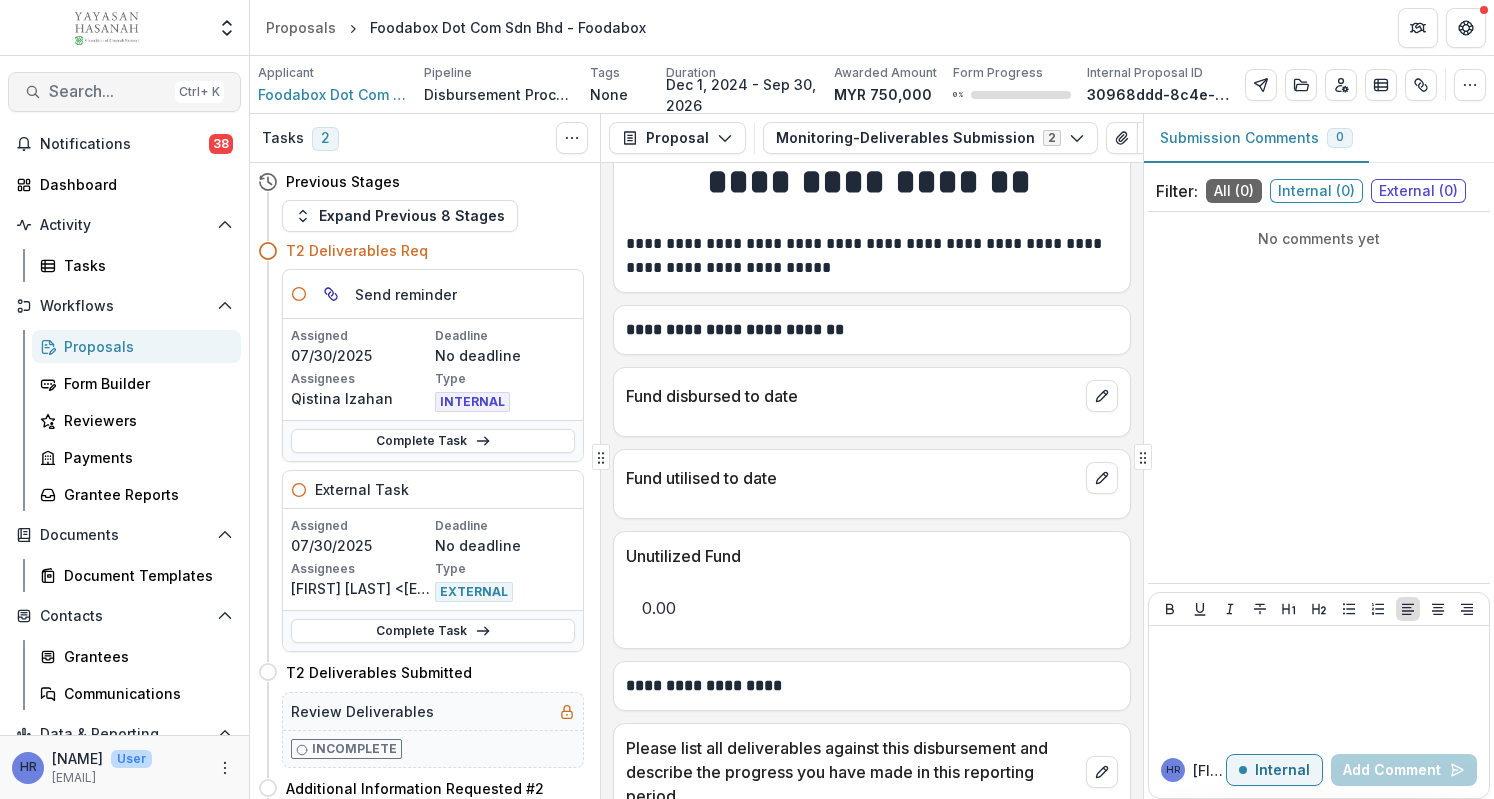 type 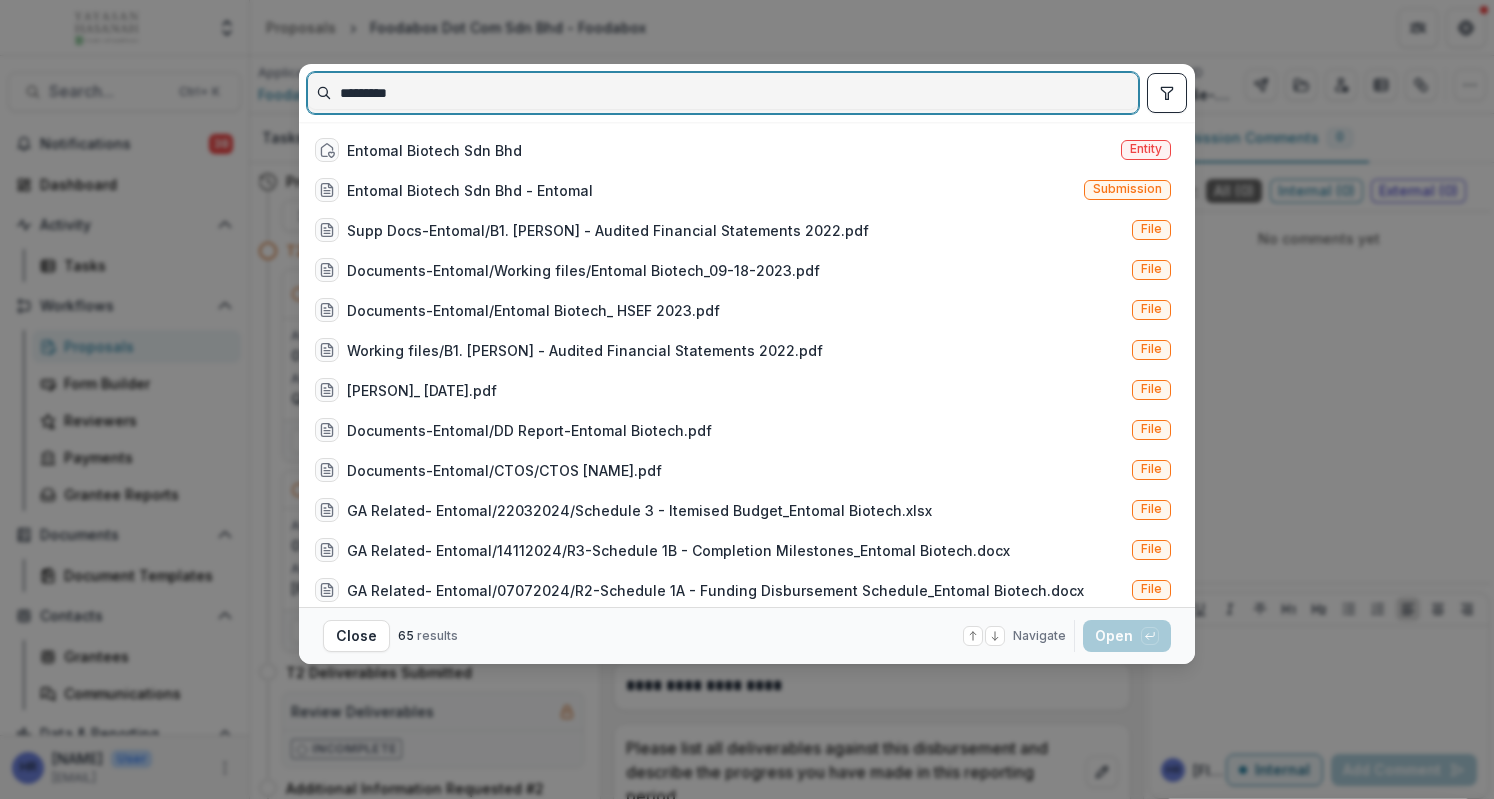 drag, startPoint x: 480, startPoint y: 83, endPoint x: 256, endPoint y: 69, distance: 224.43707 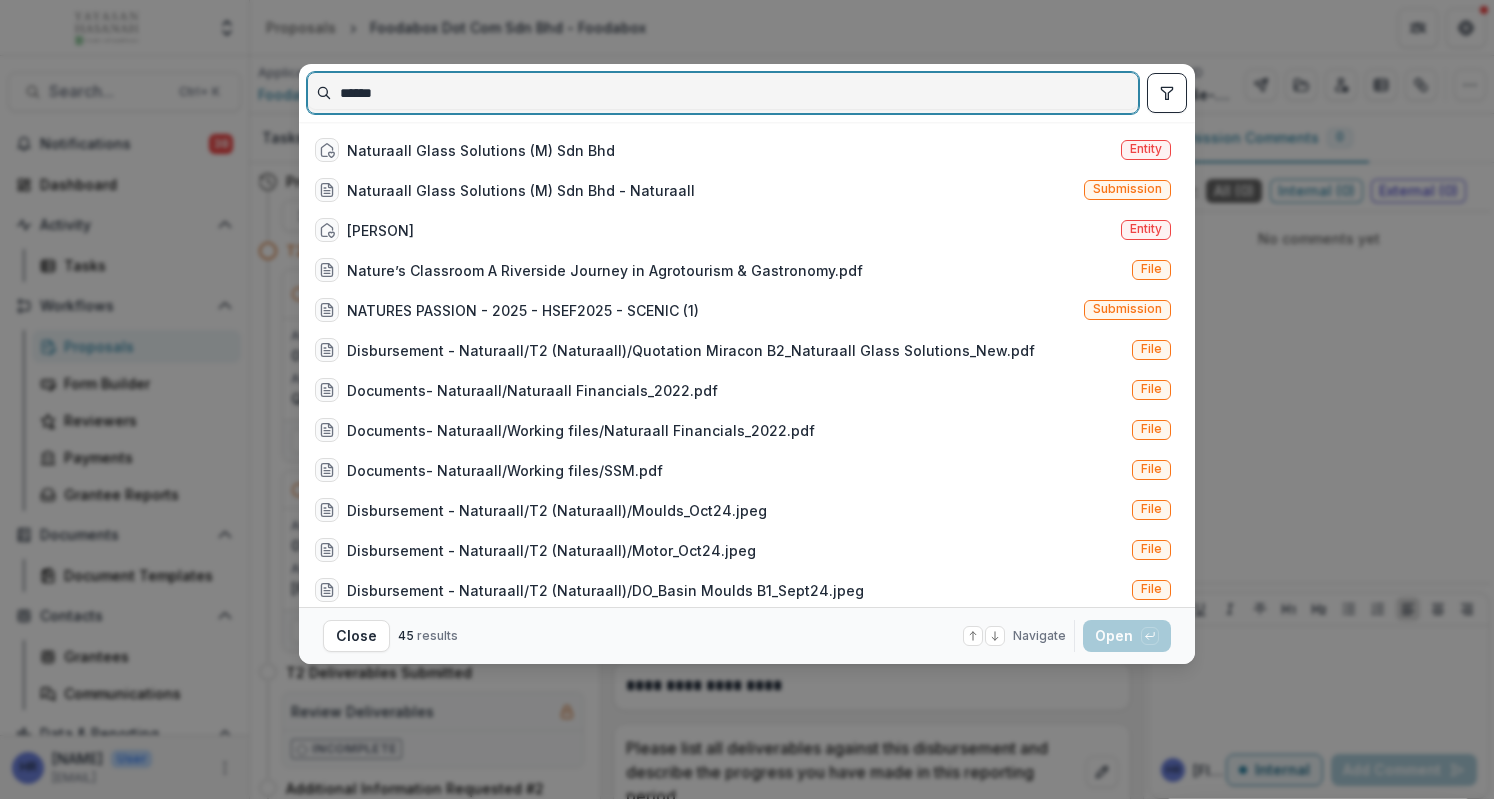 drag, startPoint x: 423, startPoint y: 103, endPoint x: 268, endPoint y: 66, distance: 159.35495 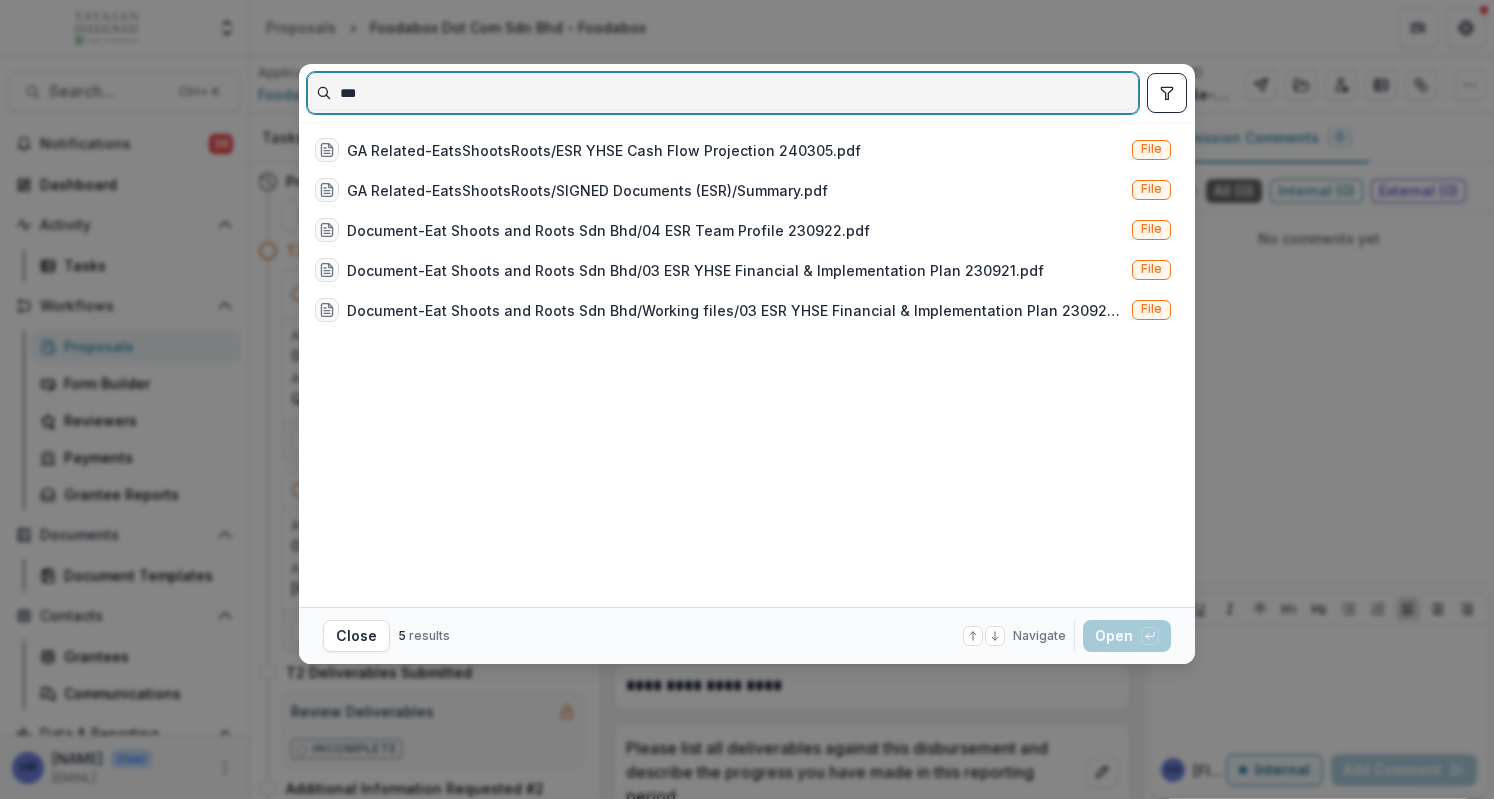 drag, startPoint x: 365, startPoint y: 96, endPoint x: 189, endPoint y: 73, distance: 177.49648 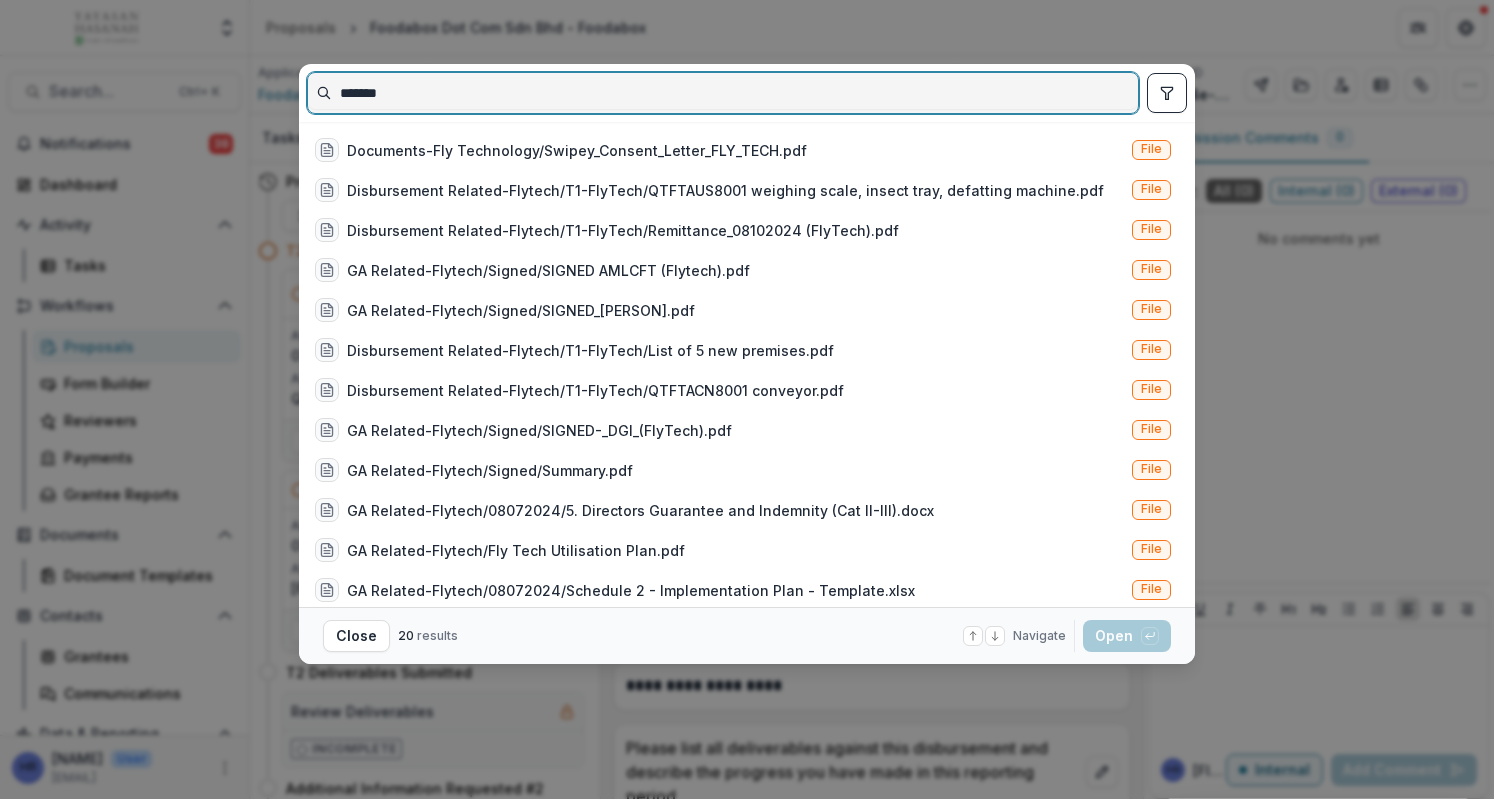 click on "*******" at bounding box center [723, 93] 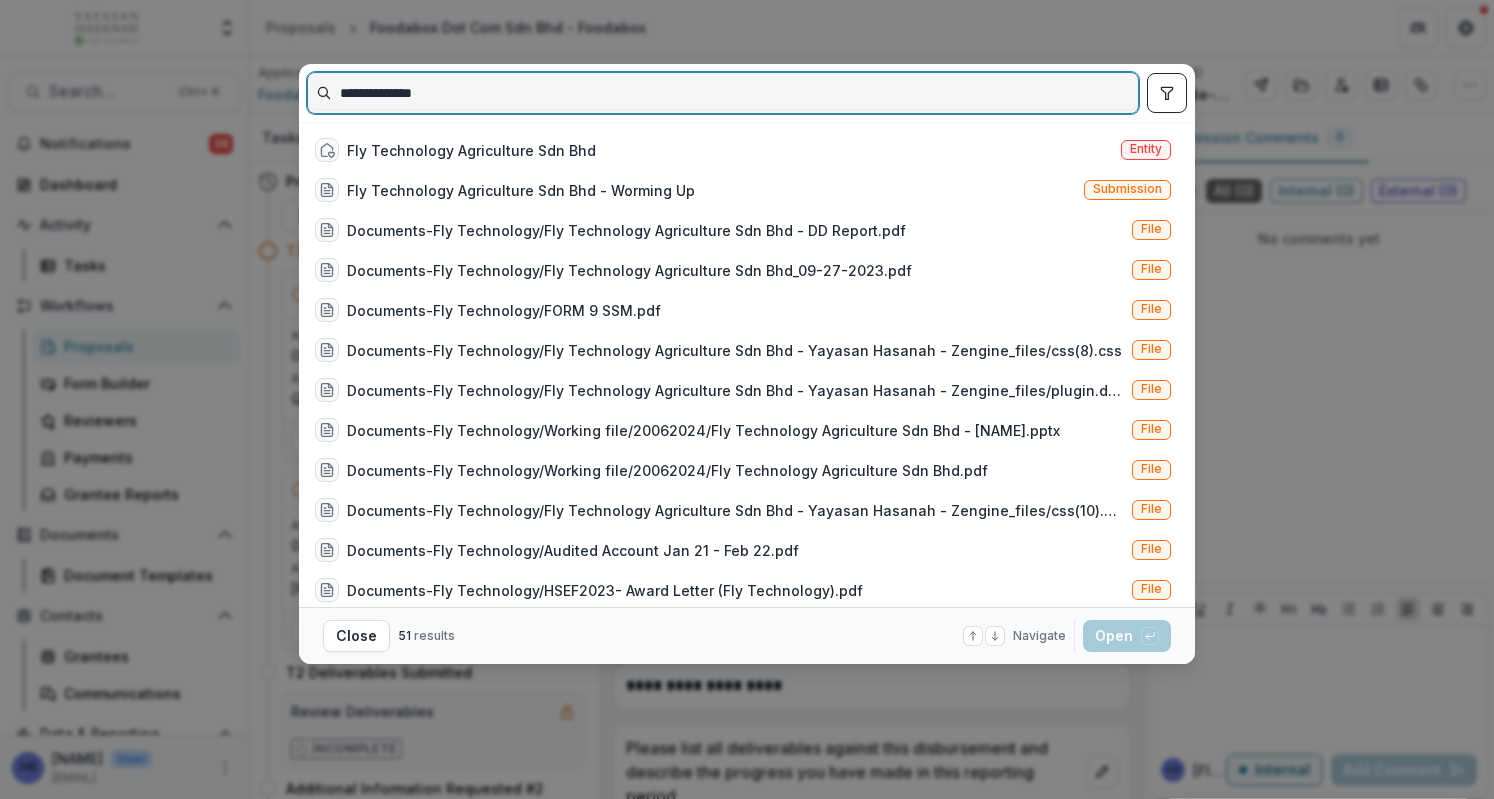 drag, startPoint x: 406, startPoint y: 83, endPoint x: 199, endPoint y: 51, distance: 209.45883 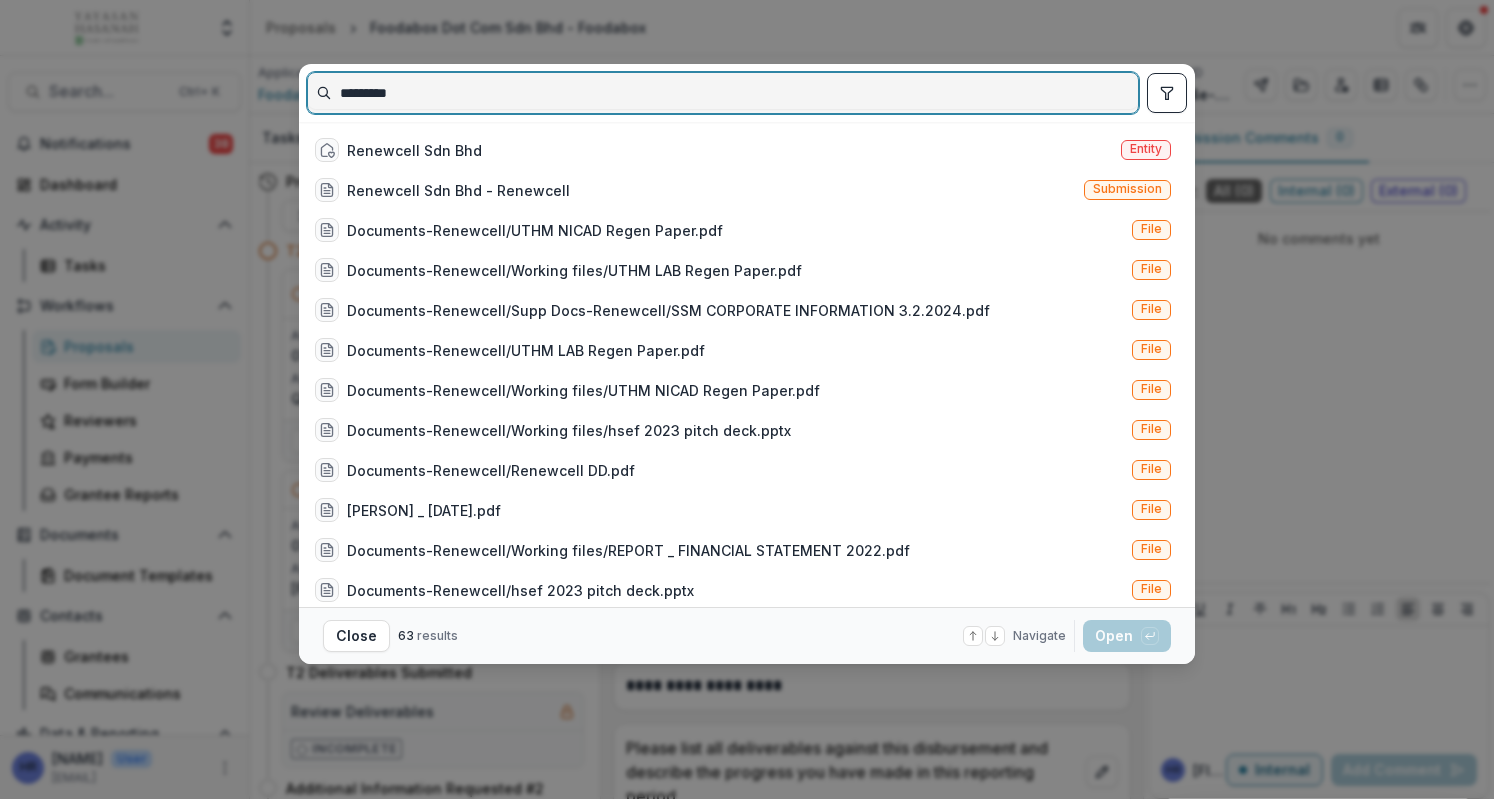drag, startPoint x: 511, startPoint y: 97, endPoint x: 205, endPoint y: 83, distance: 306.3201 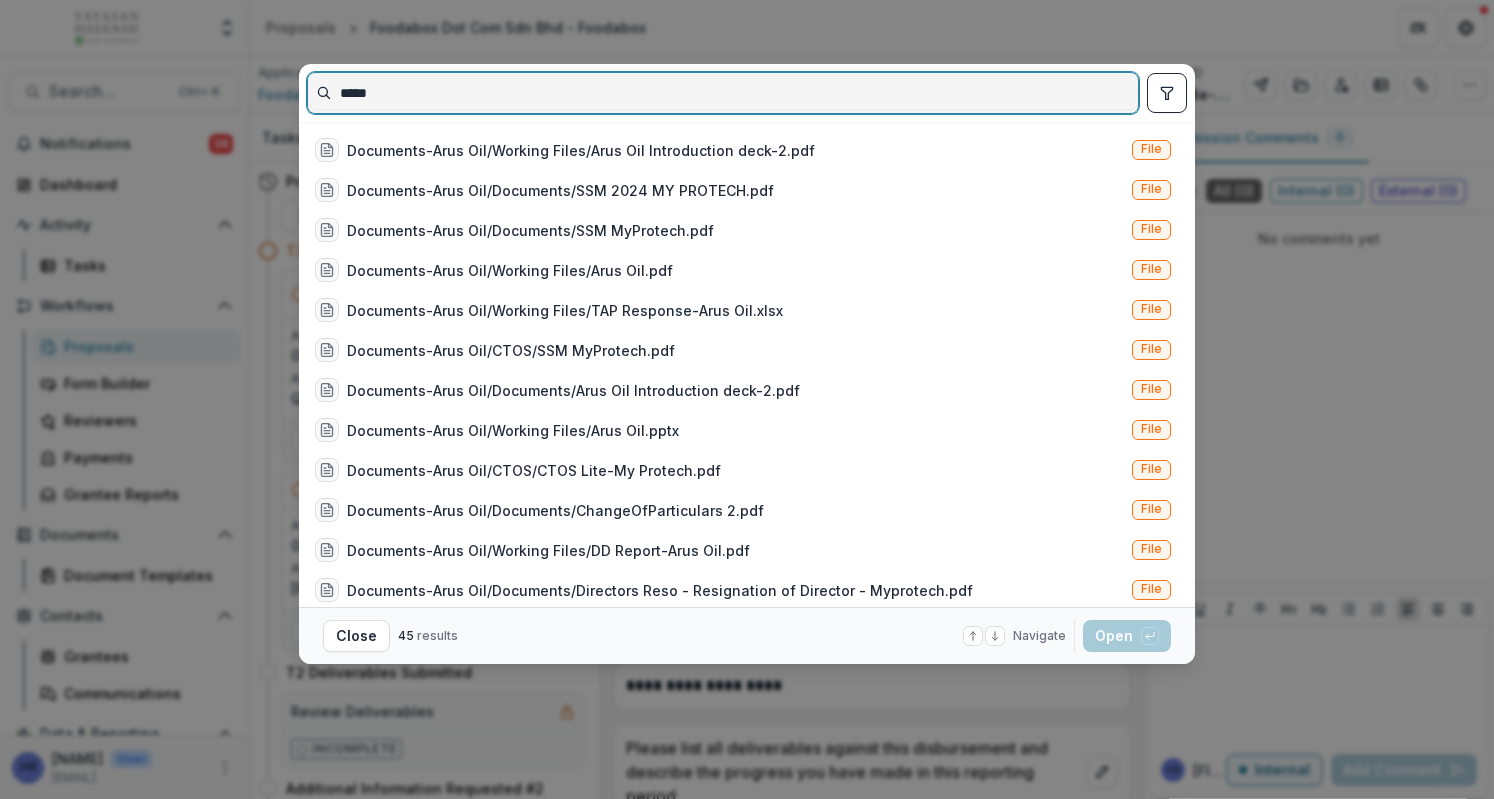 click on "**** Documents-Arus Oil/Working Files/Arus Oil Introduction deck-2.pdf File Documents-Arus Oil/Documents/SSM 2024 MY PROTECH.pdf File Documents-Arus Oil/Documents/SSM MyProtech.pdf File Documents-Arus Oil/Working Files/Arus Oil.pdf File Documents-Arus Oil/Working Files/TAP Response-Arus Oil.xlsx File Documents-Arus Oil/CTOS/SSM MyProtech.pdf File Documents-Arus Oil/Documents/Arus Oil Introduction deck-2.pdf File Documents-Arus Oil/Working Files/Arus Oil.pptx File Documents-Arus Oil/CTOS/CTOS Lite-My Protech.pdf File Documents-Arus Oil/Documents/ChangeOfParticulars 2.pdf File Documents-Arus Oil/Working Files/DD Report-Arus Oil.pdf File Documents-Arus Oil/Documents/Directors Reso - Resignation of Director - Myprotech.pdf File [NAME] <[EMAIL]> Entity user My Protech Sdn Bhd - Arus Oil Submission GA Related-Arus Oil/24072024/AMLCFT Declaration (MyProtech).pdf File GA Related-Arus Oil/Swipey_Consent_Letter_MY_PROTECH_SDN_BHD-syazwan_arusoil.com_22 July 2024.pdf File File File File File File File File" at bounding box center (747, 399) 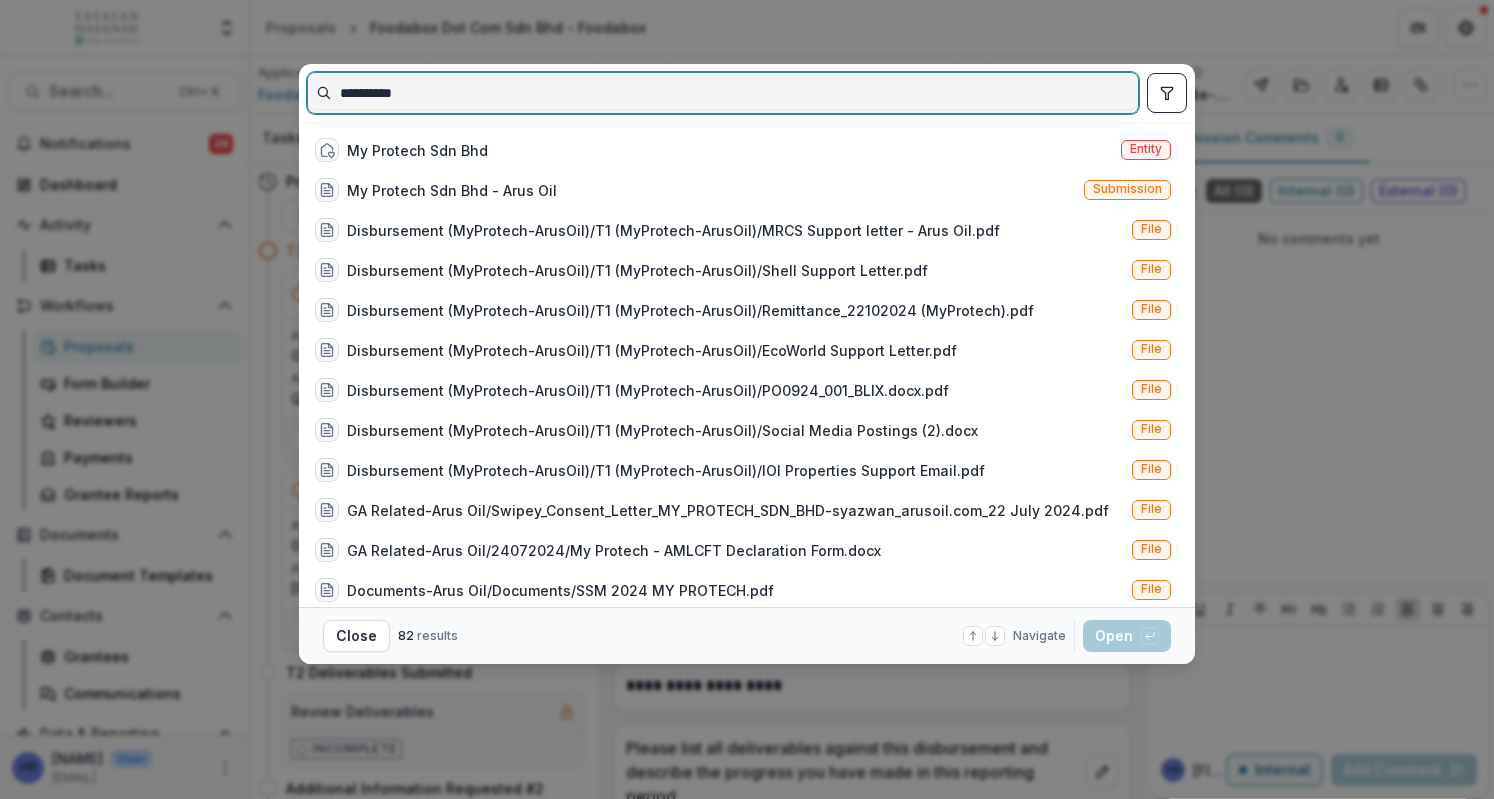 drag, startPoint x: 466, startPoint y: 97, endPoint x: 203, endPoint y: 44, distance: 268.28717 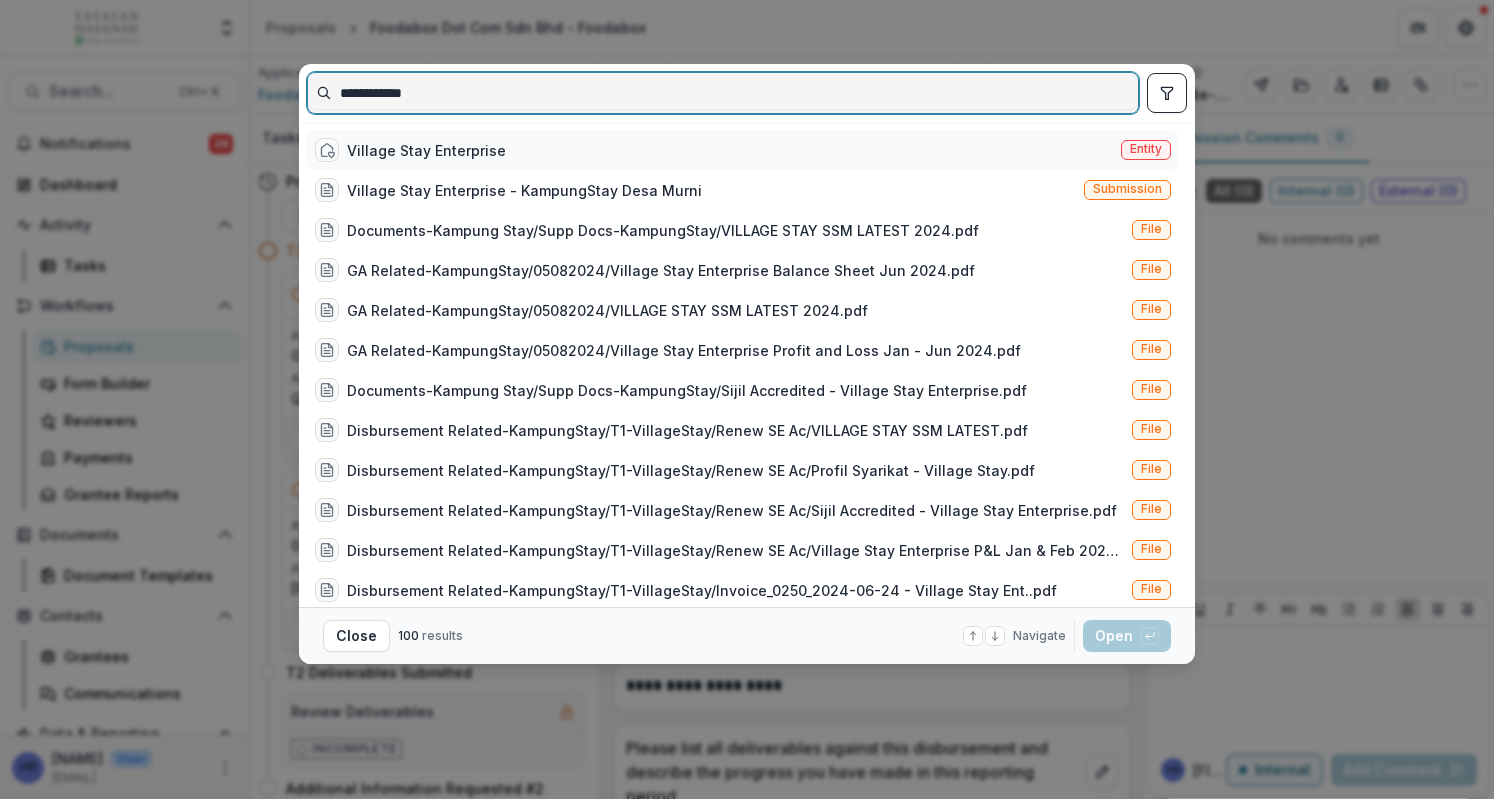 type on "**********" 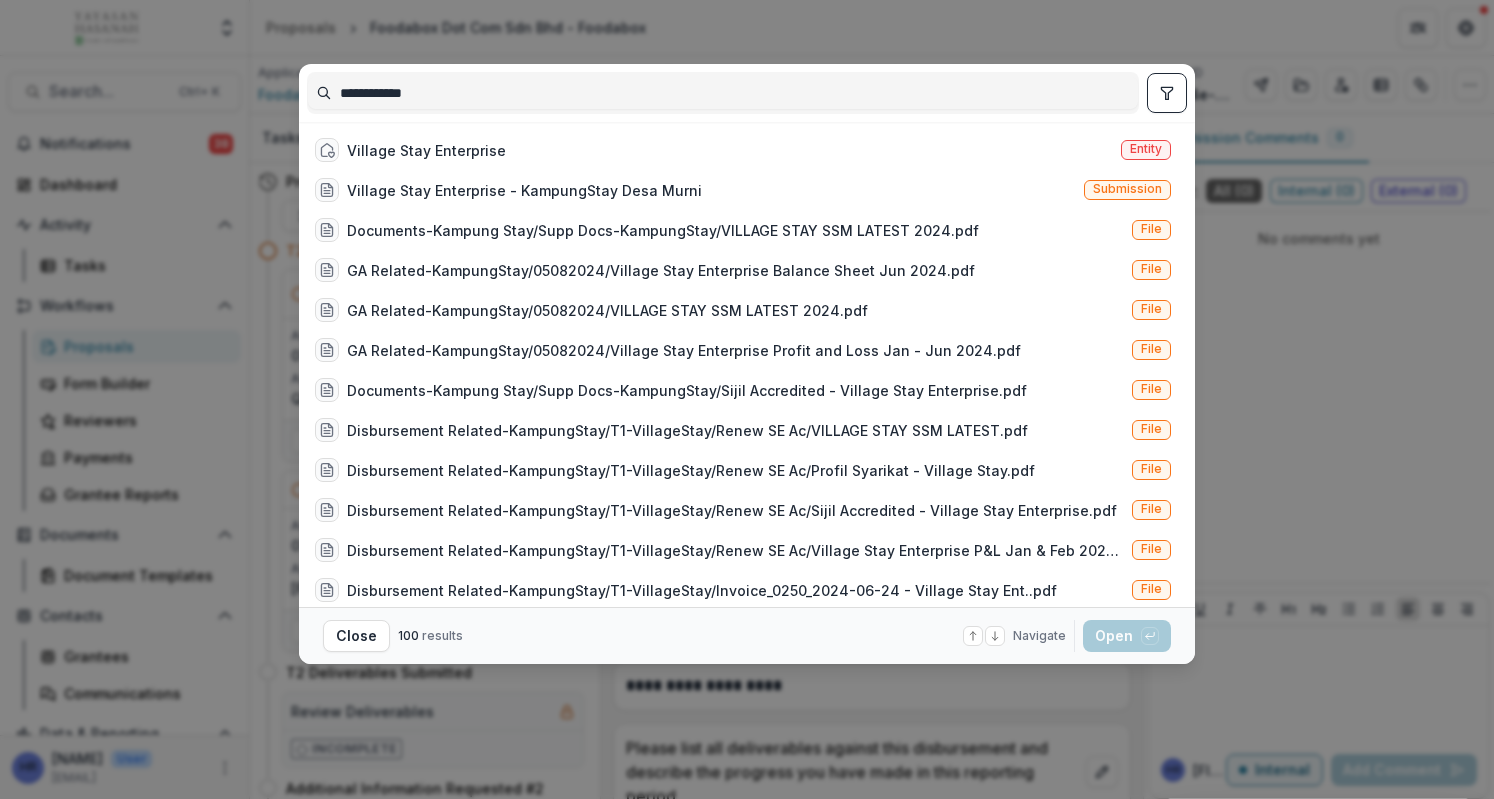 drag, startPoint x: 1326, startPoint y: 313, endPoint x: 1168, endPoint y: -87, distance: 430.0744 